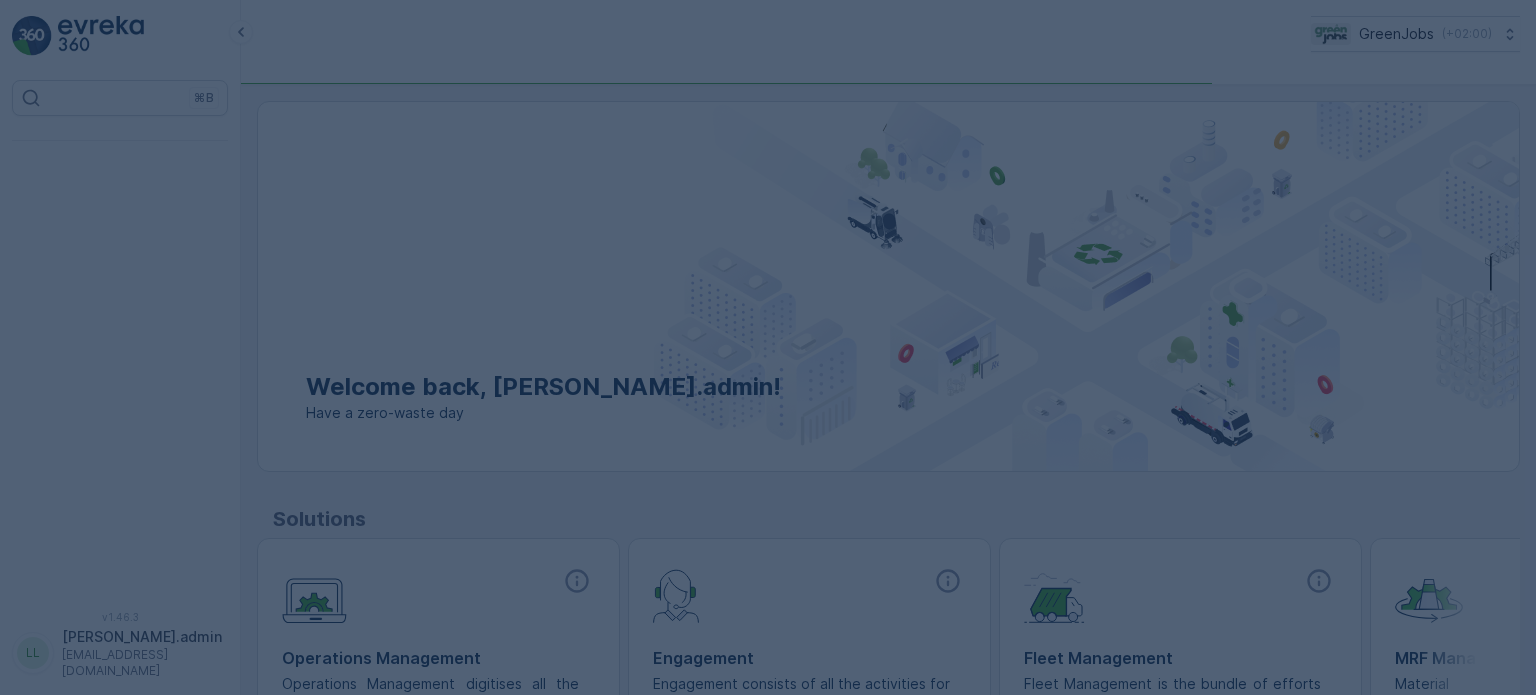 scroll, scrollTop: 0, scrollLeft: 0, axis: both 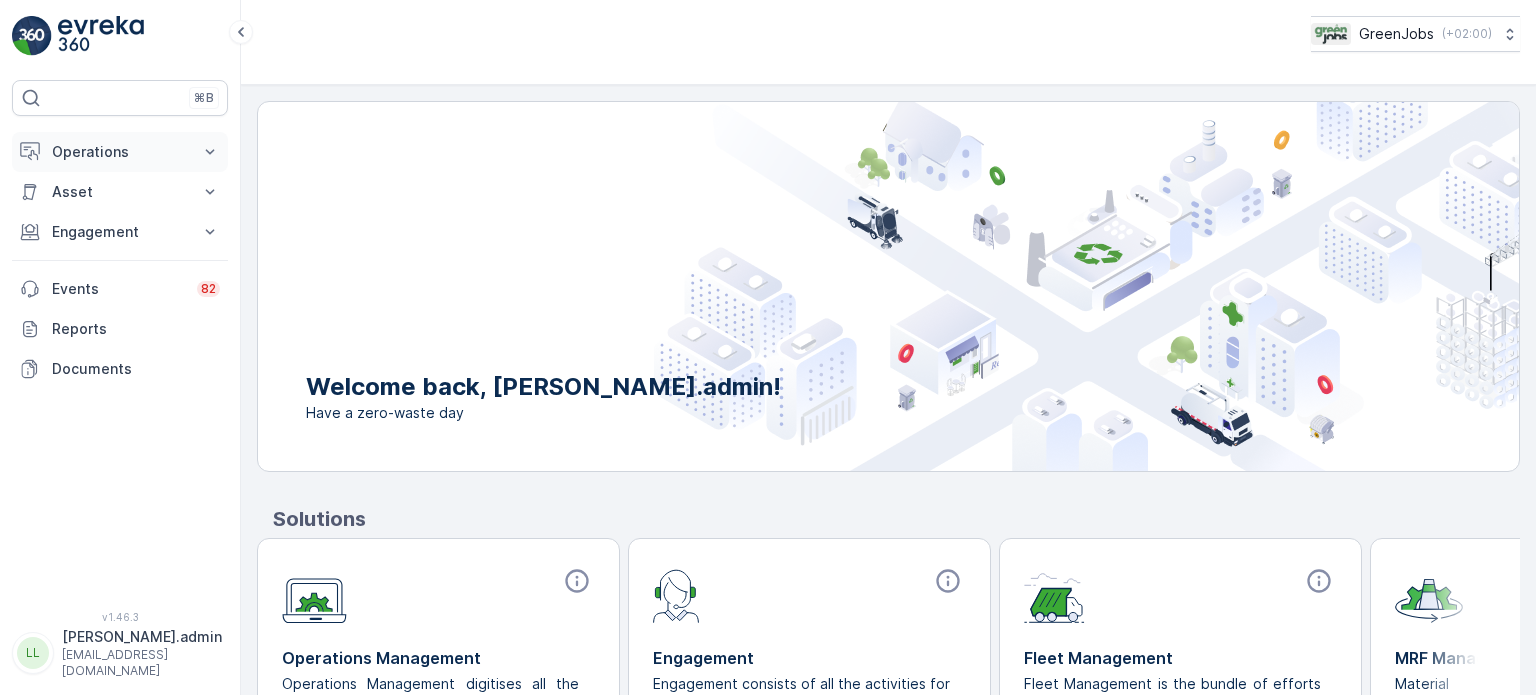 click on "Operations" at bounding box center [120, 152] 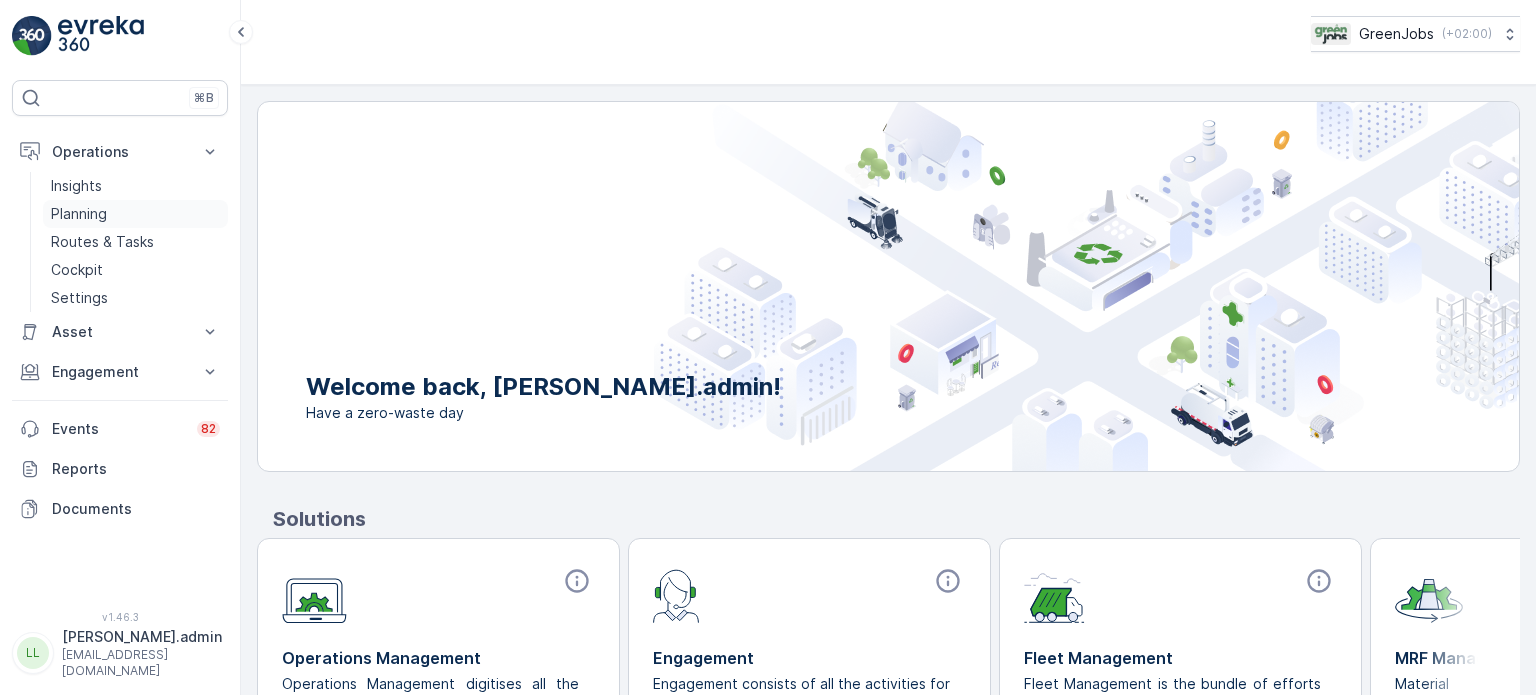 click on "Planning" at bounding box center (79, 214) 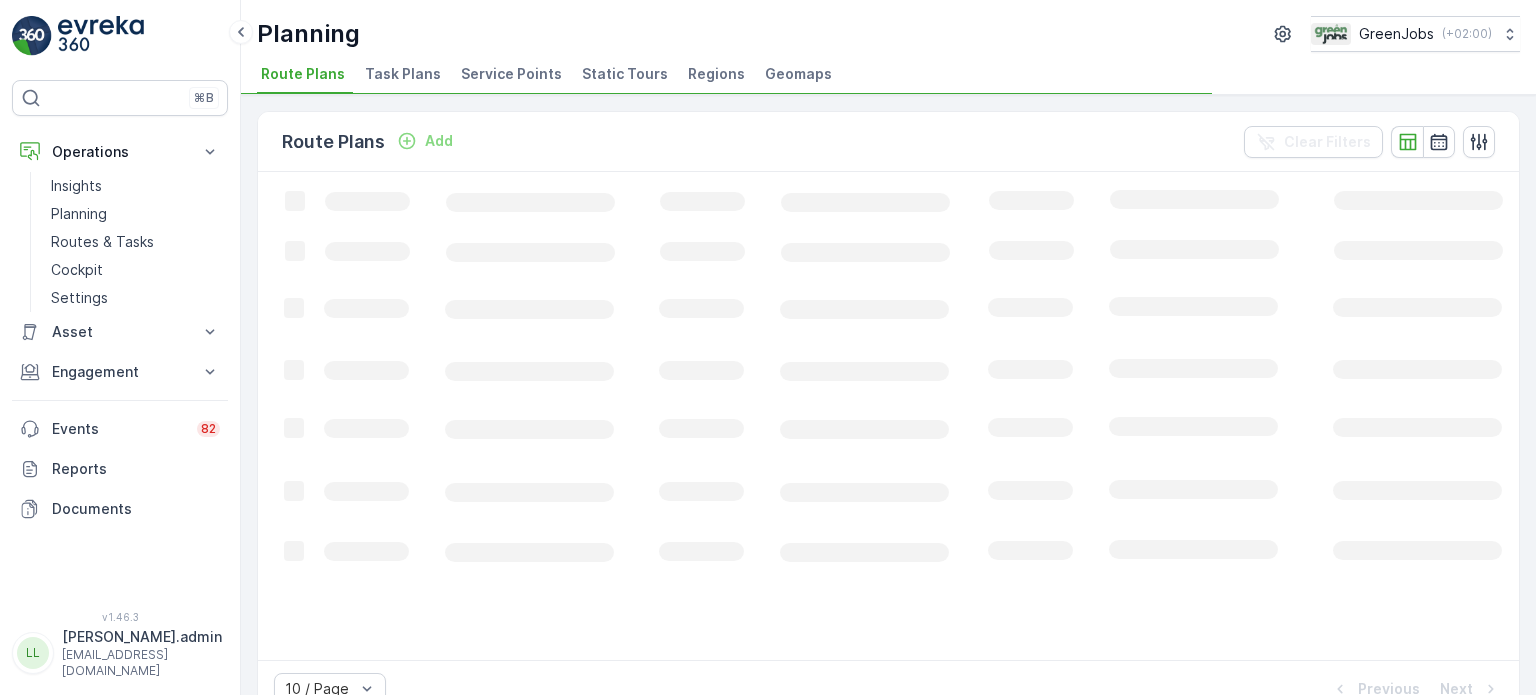 click on "Service Points" at bounding box center [511, 74] 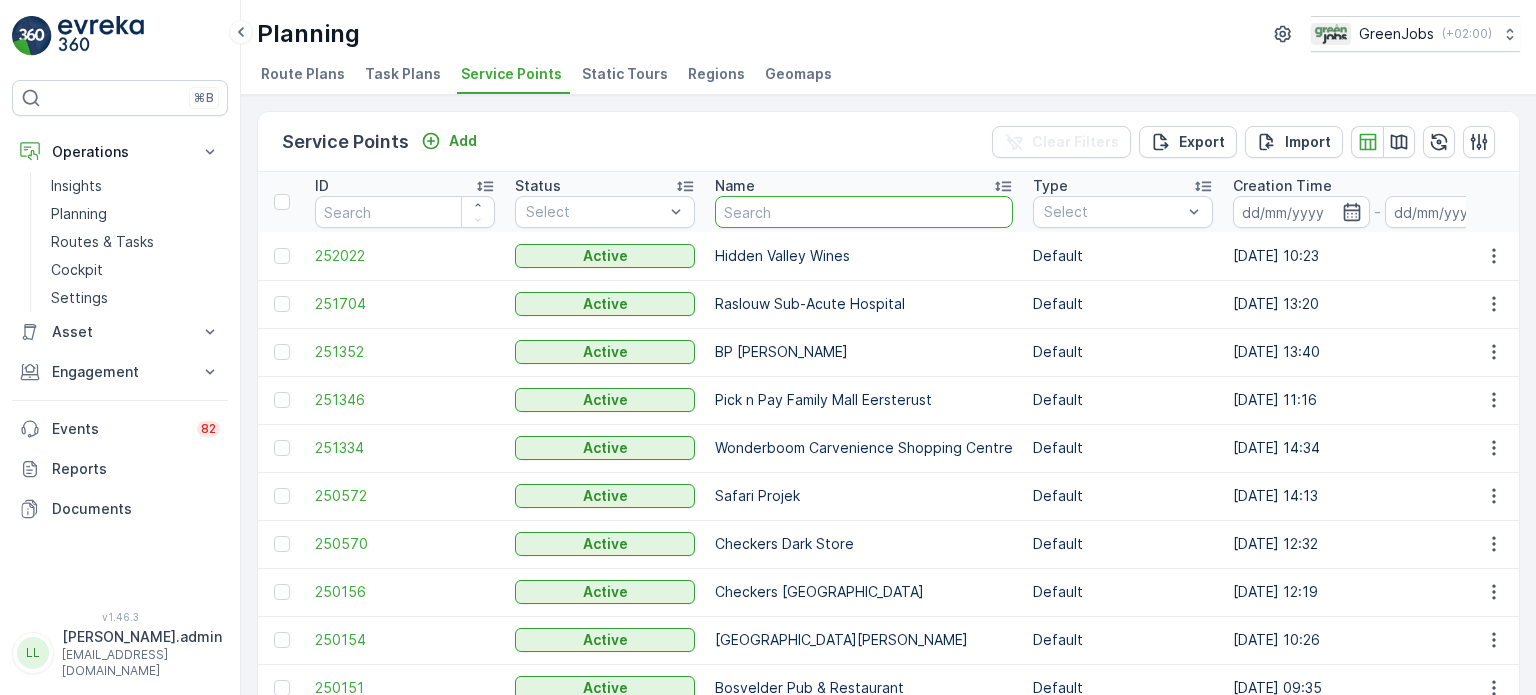 click at bounding box center [864, 212] 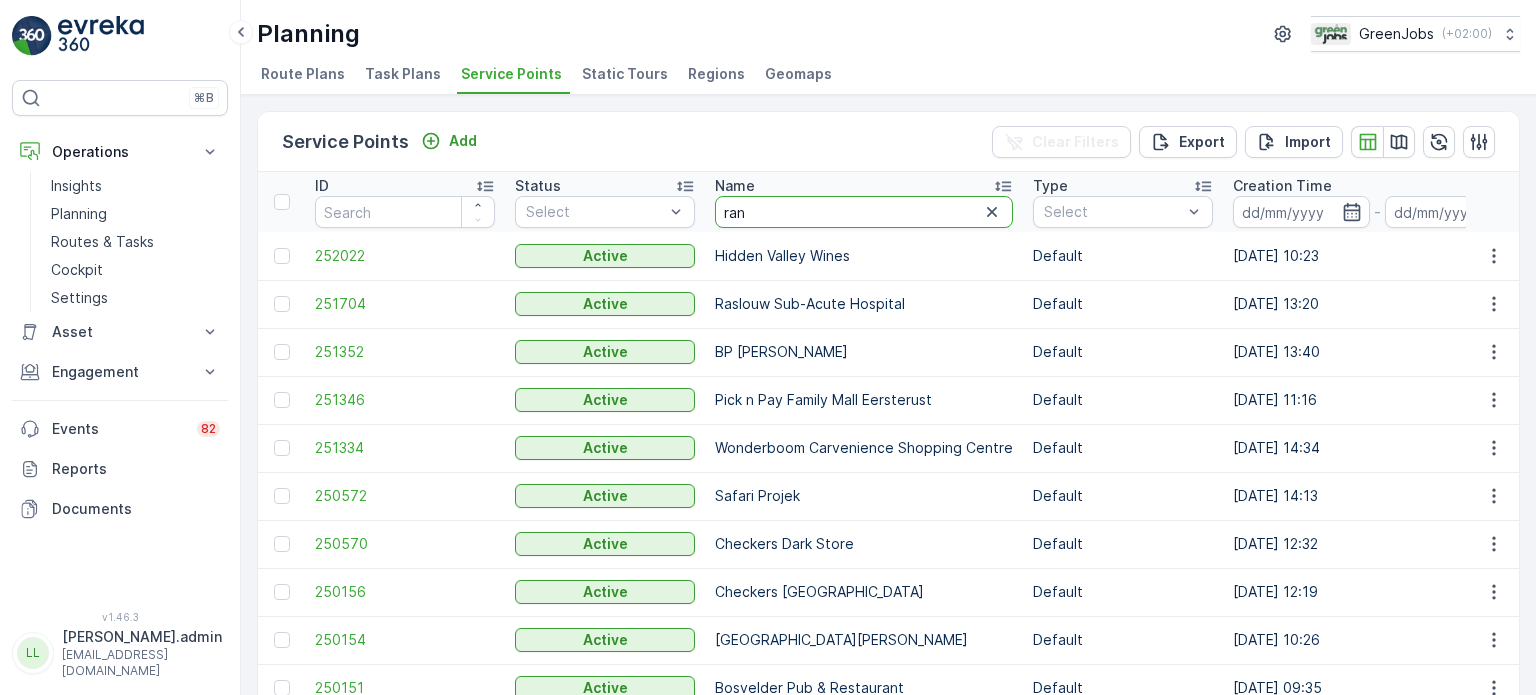 type on "rand" 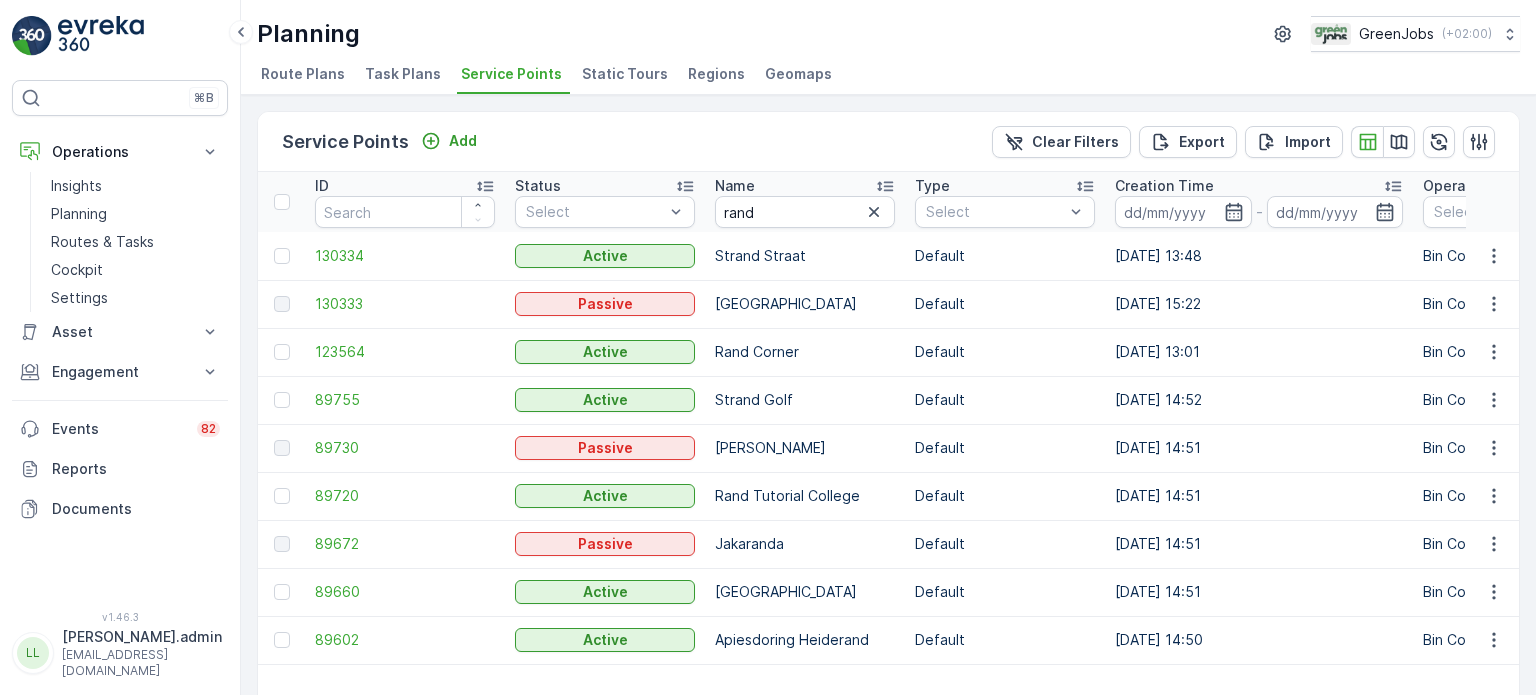 scroll, scrollTop: 92, scrollLeft: 0, axis: vertical 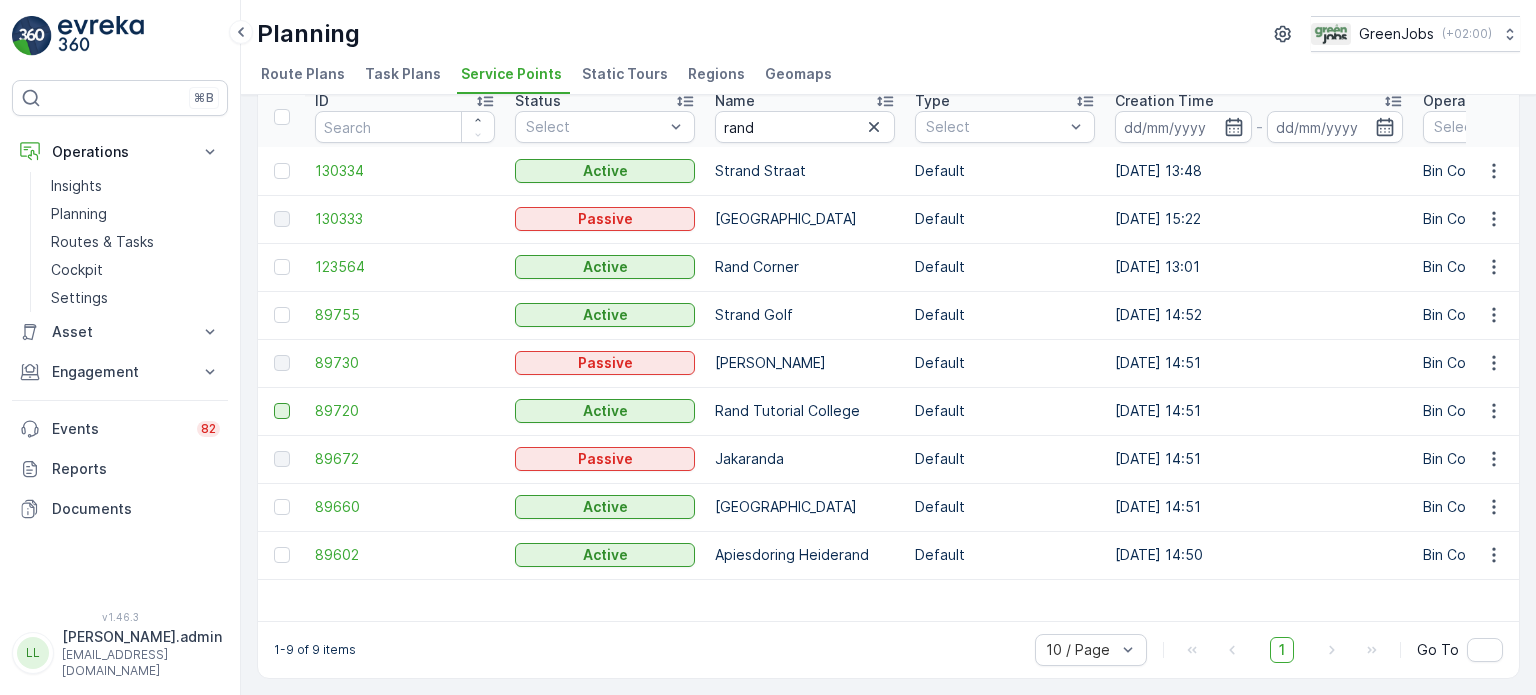 click at bounding box center [282, 411] 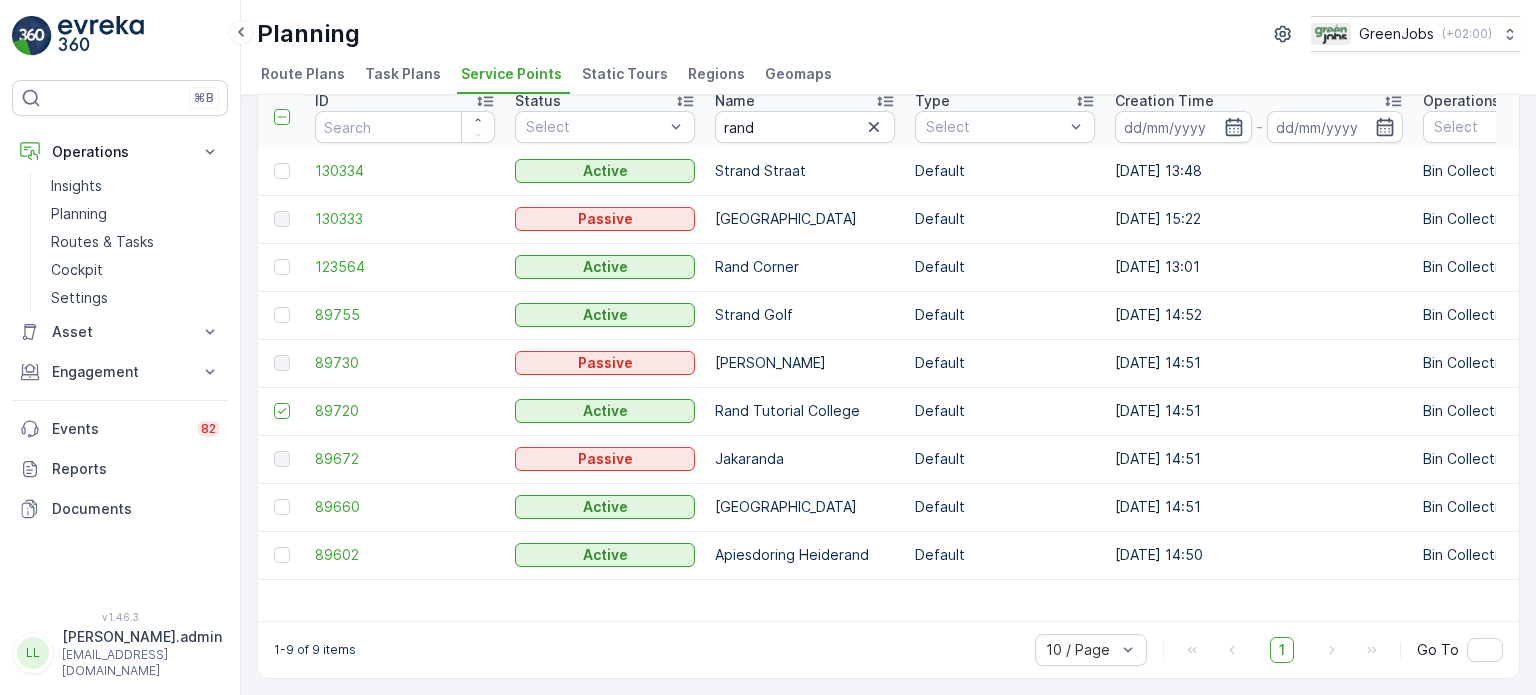 scroll, scrollTop: 0, scrollLeft: 0, axis: both 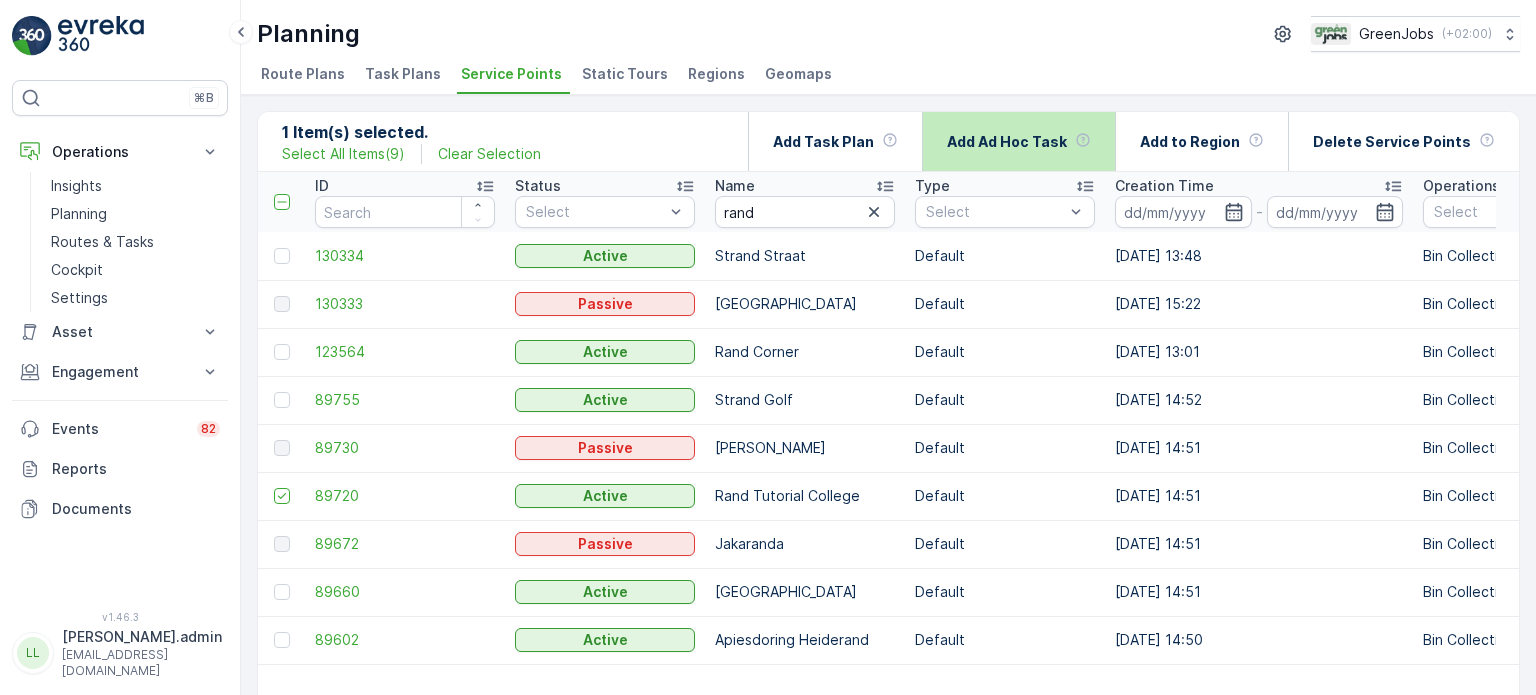 click on "Add Ad Hoc Task" at bounding box center [1019, 141] 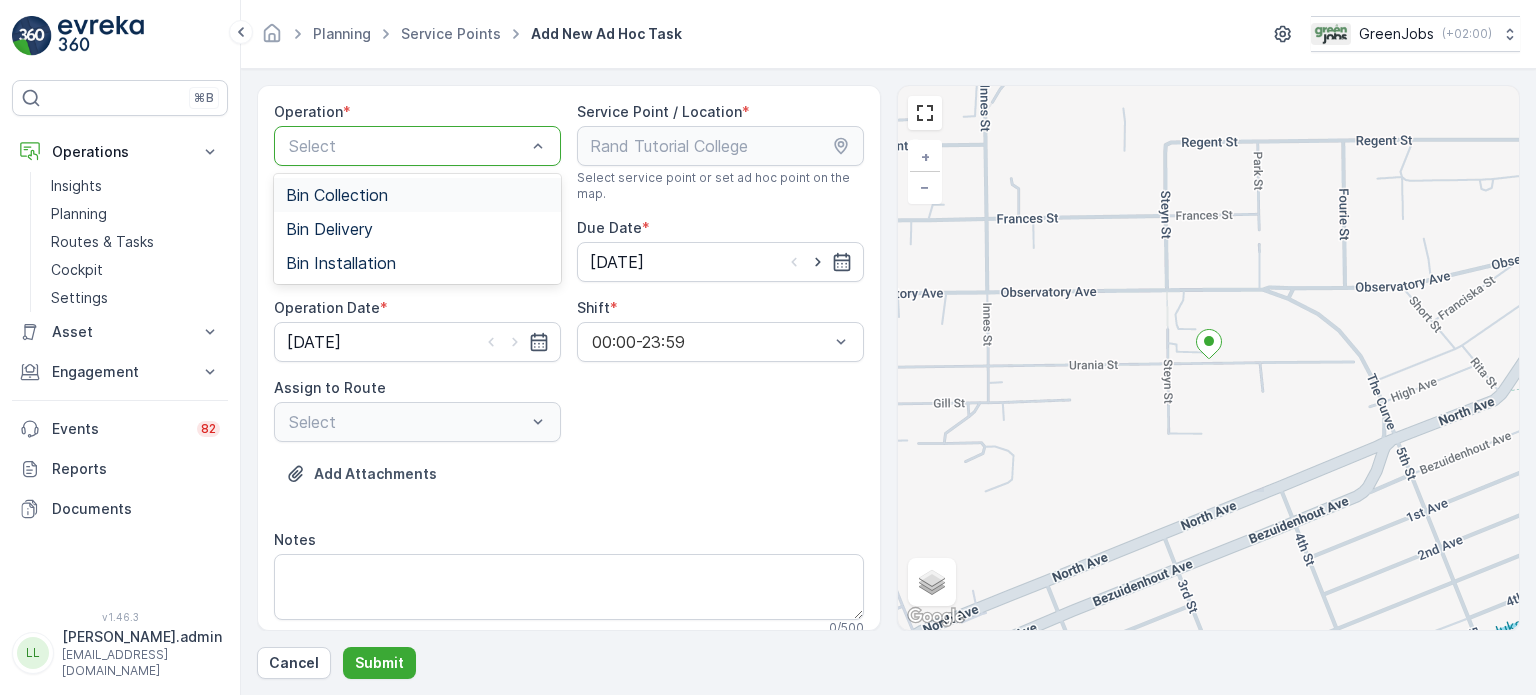 click on "Bin Collection" at bounding box center [337, 195] 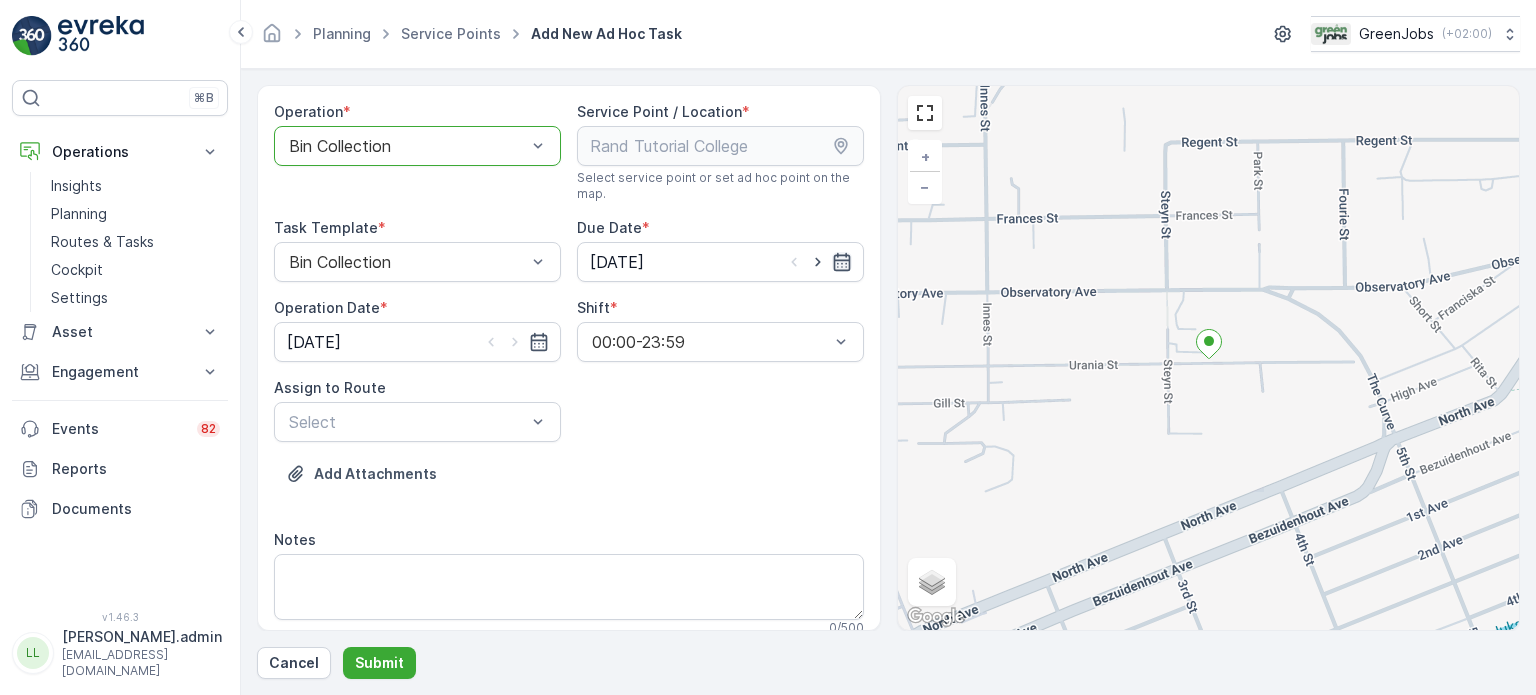 click 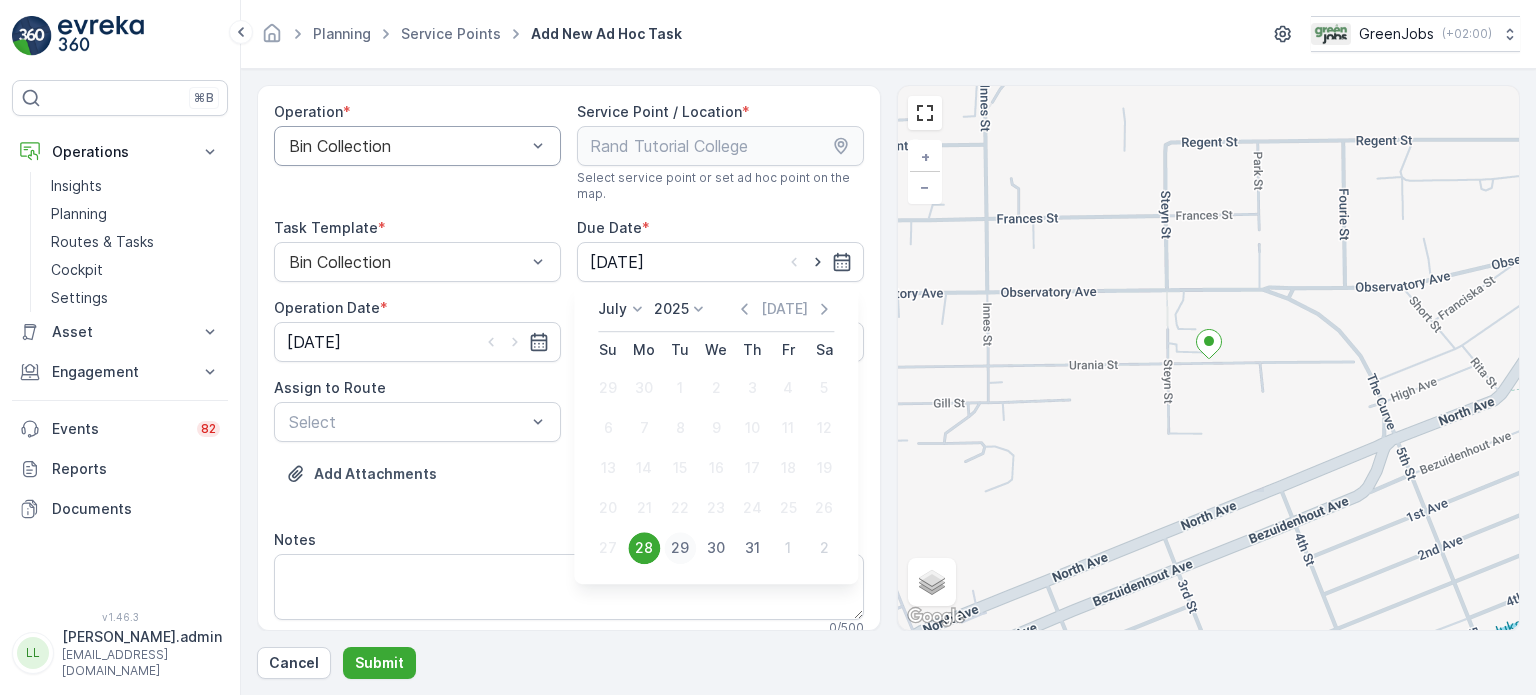 click on "29" at bounding box center (680, 548) 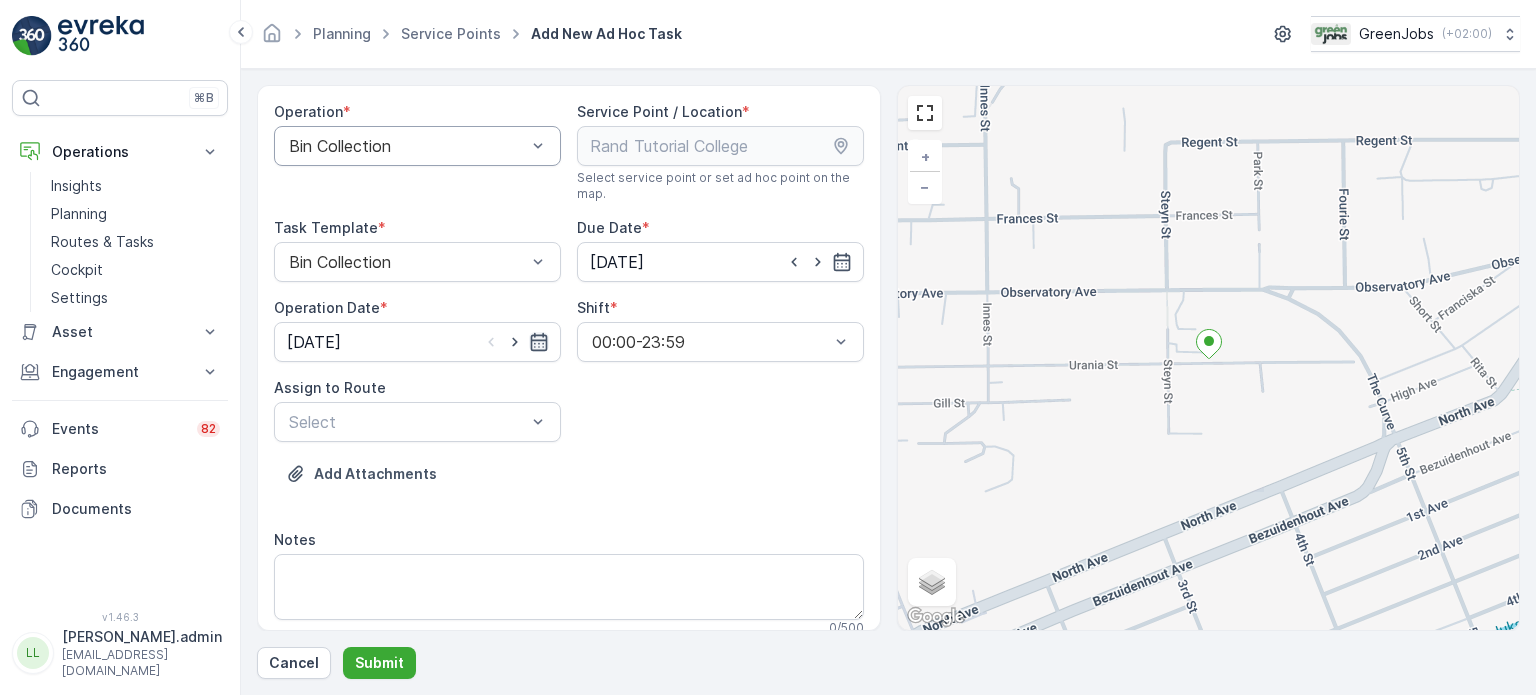 click 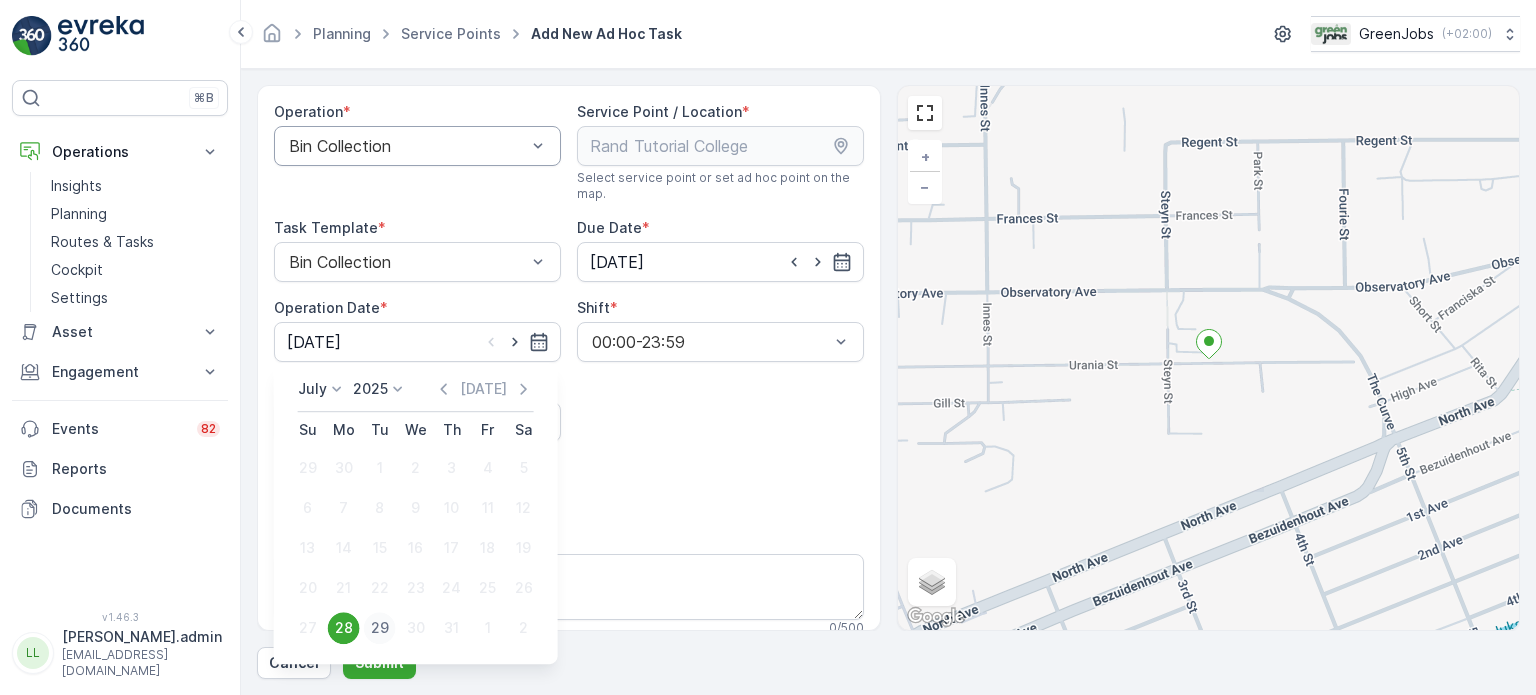 click on "29" at bounding box center (380, 628) 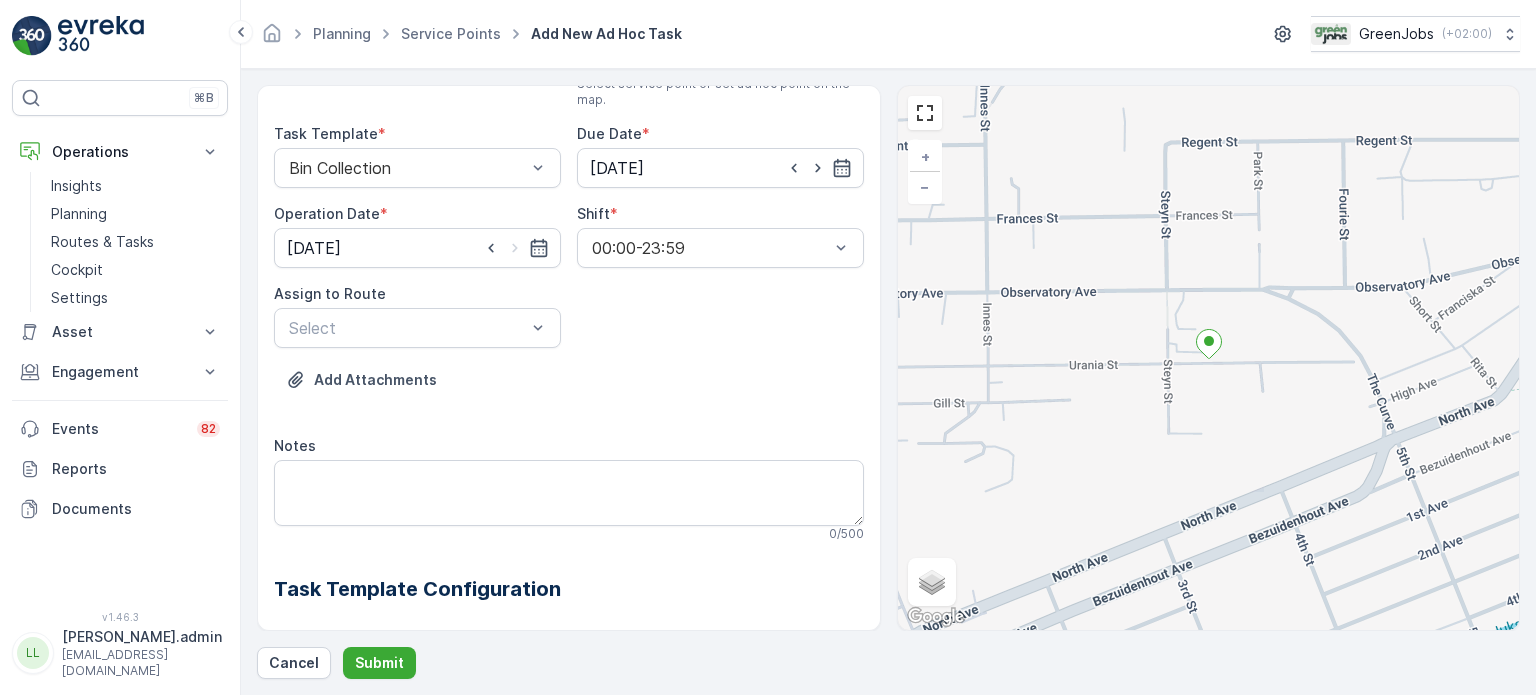 scroll, scrollTop: 200, scrollLeft: 0, axis: vertical 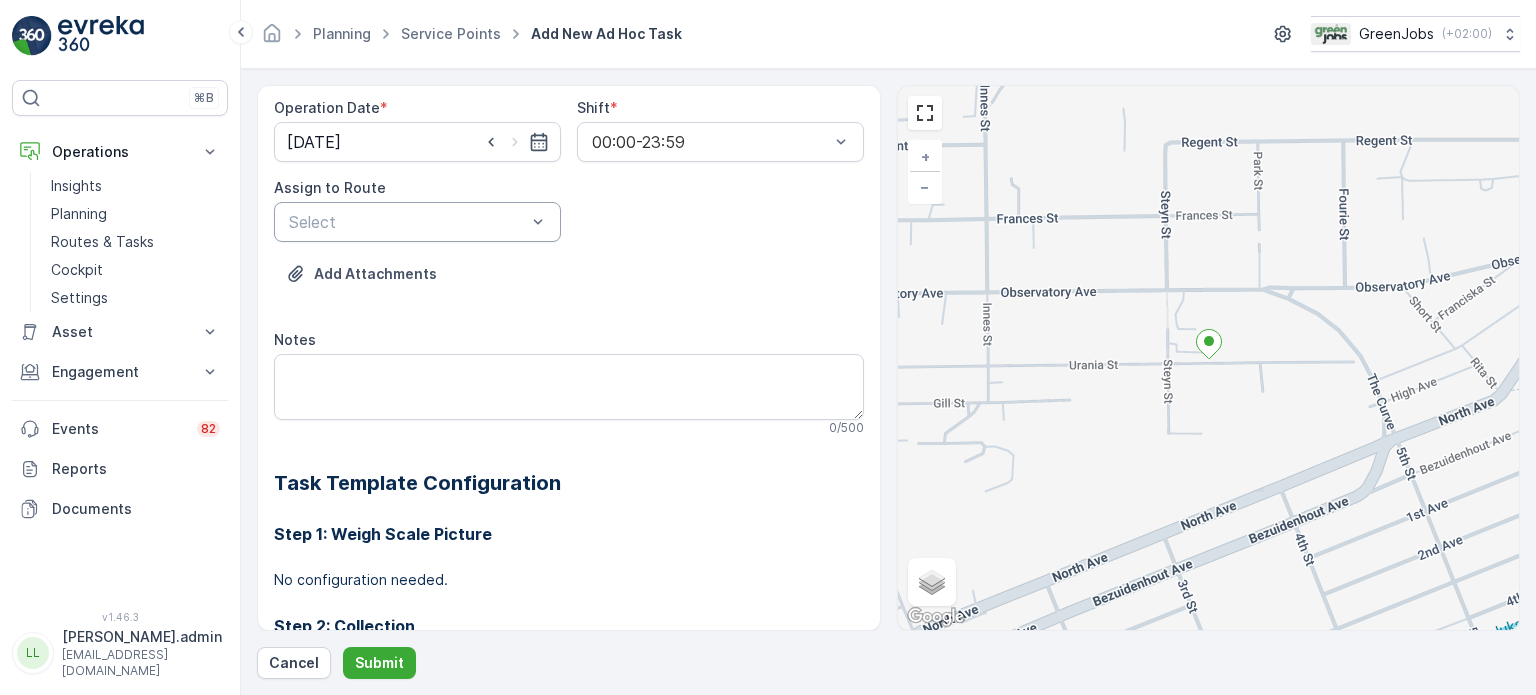 click at bounding box center [407, 222] 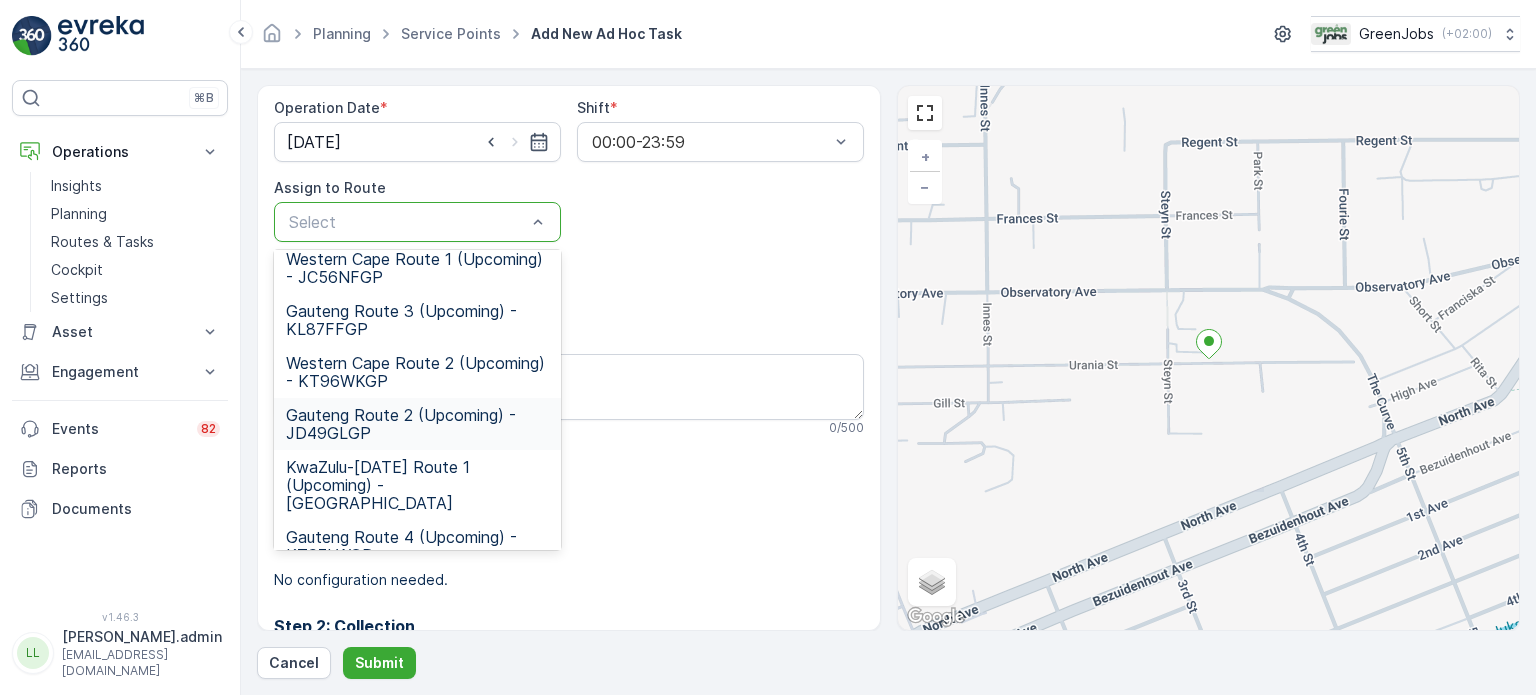 scroll, scrollTop: 200, scrollLeft: 0, axis: vertical 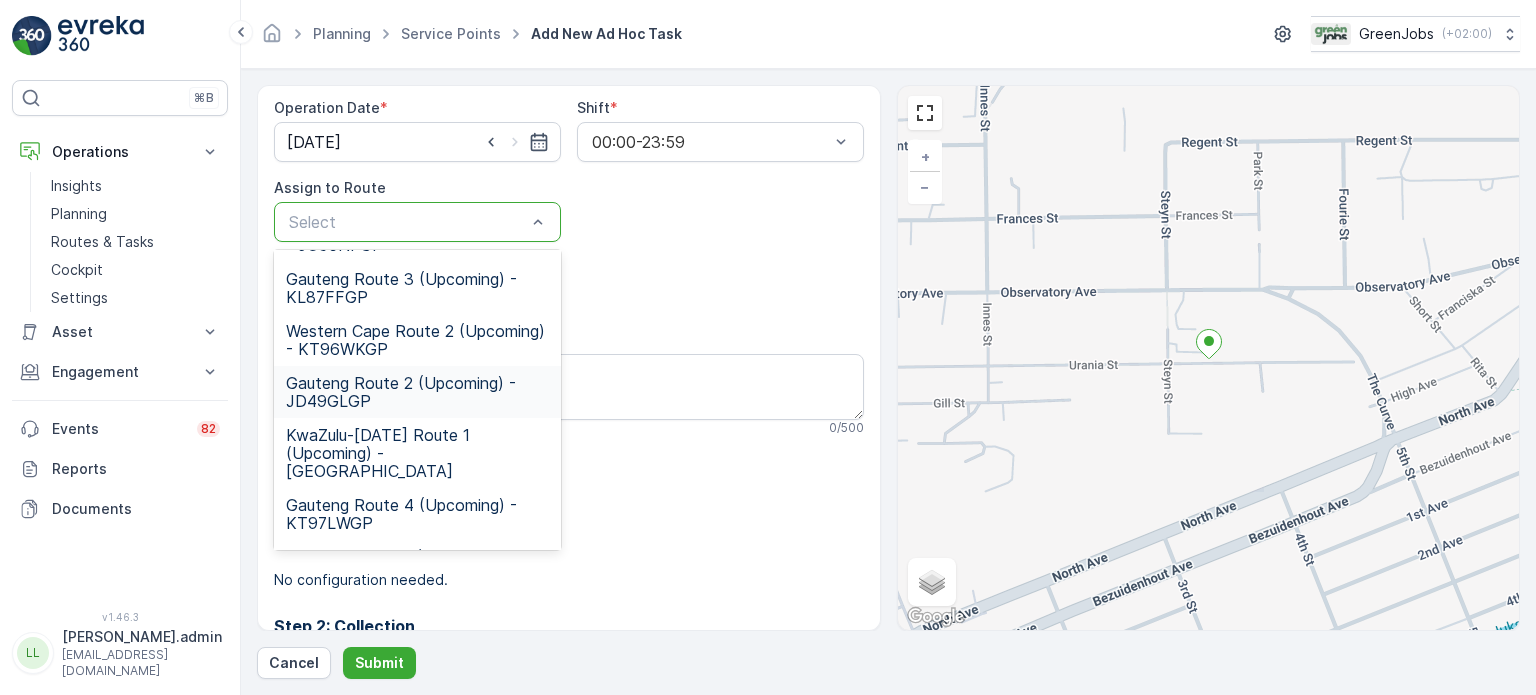 click on "Gauteng Route 2 (Upcoming) - JD49GLGP" at bounding box center (417, 392) 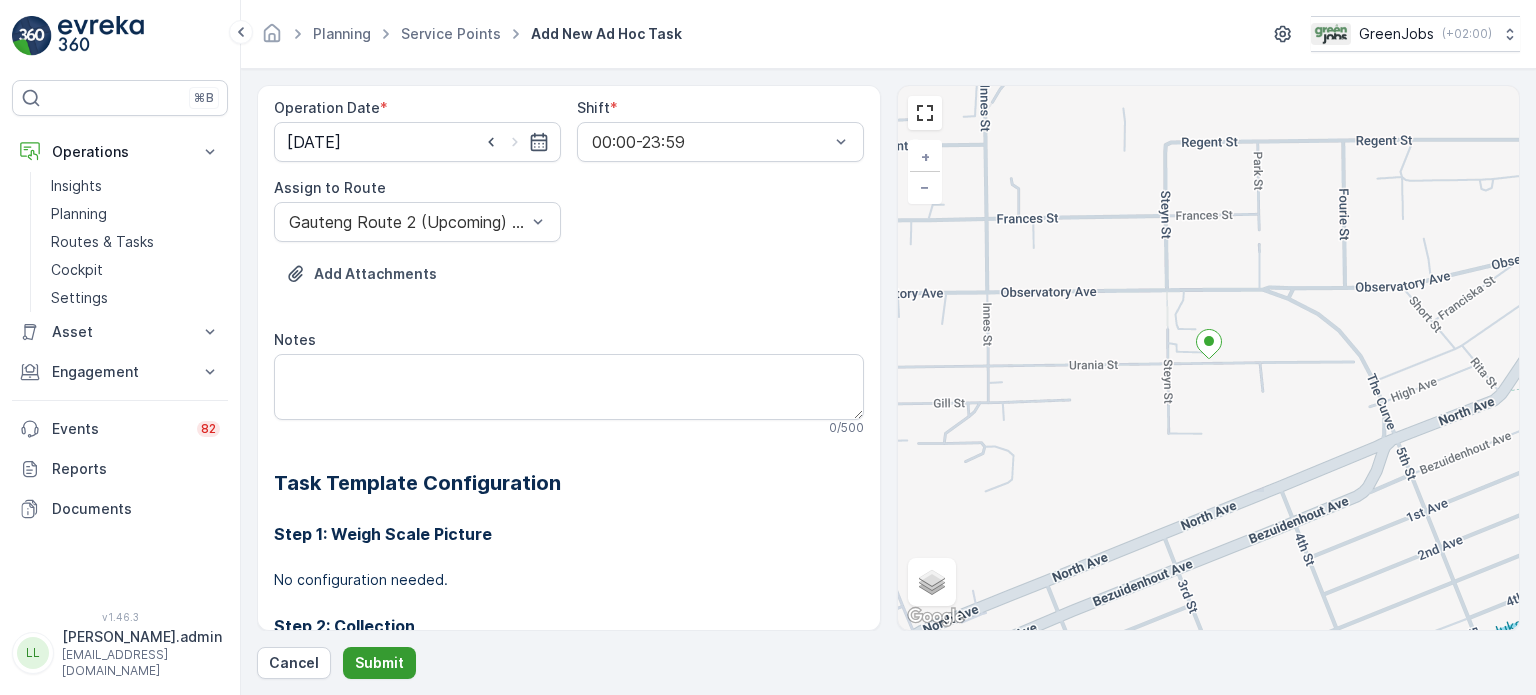 click on "Submit" at bounding box center [379, 663] 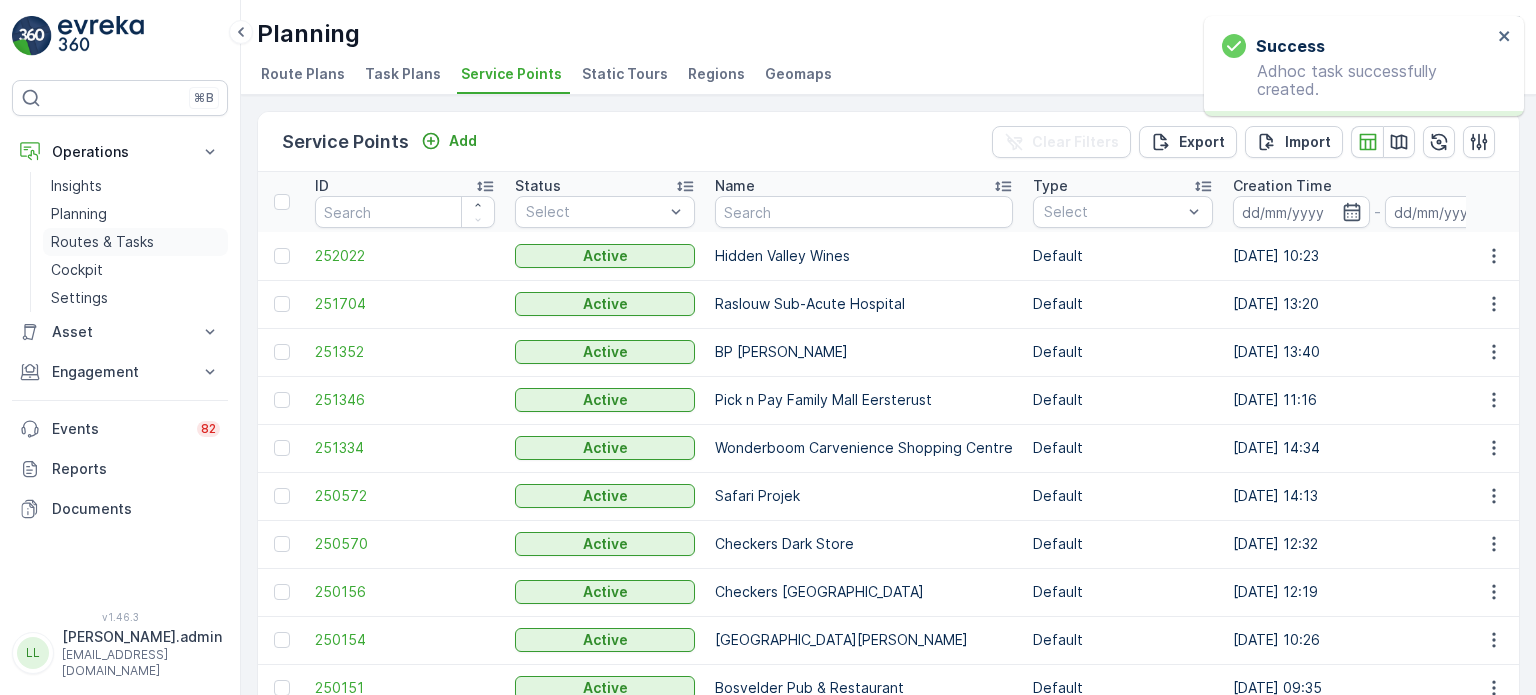 click on "Routes & Tasks" at bounding box center [102, 242] 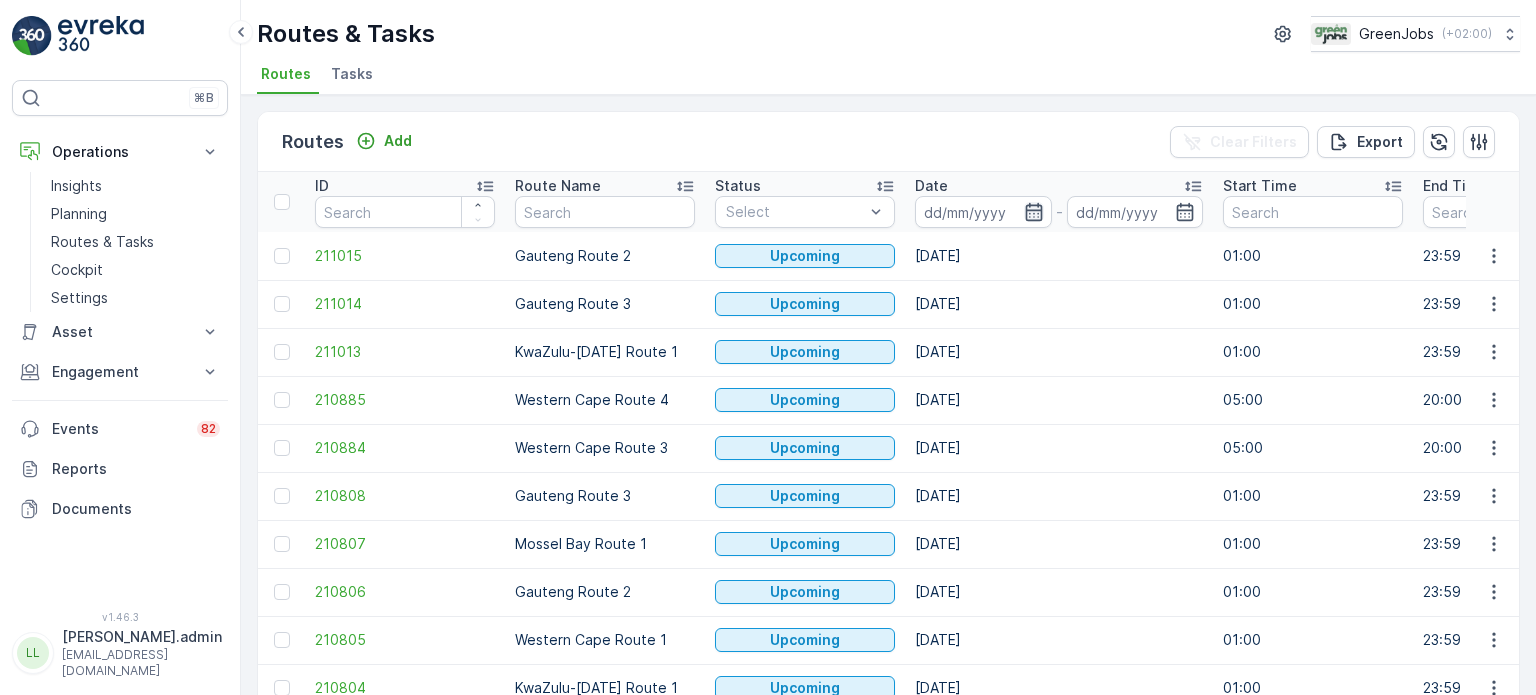 click 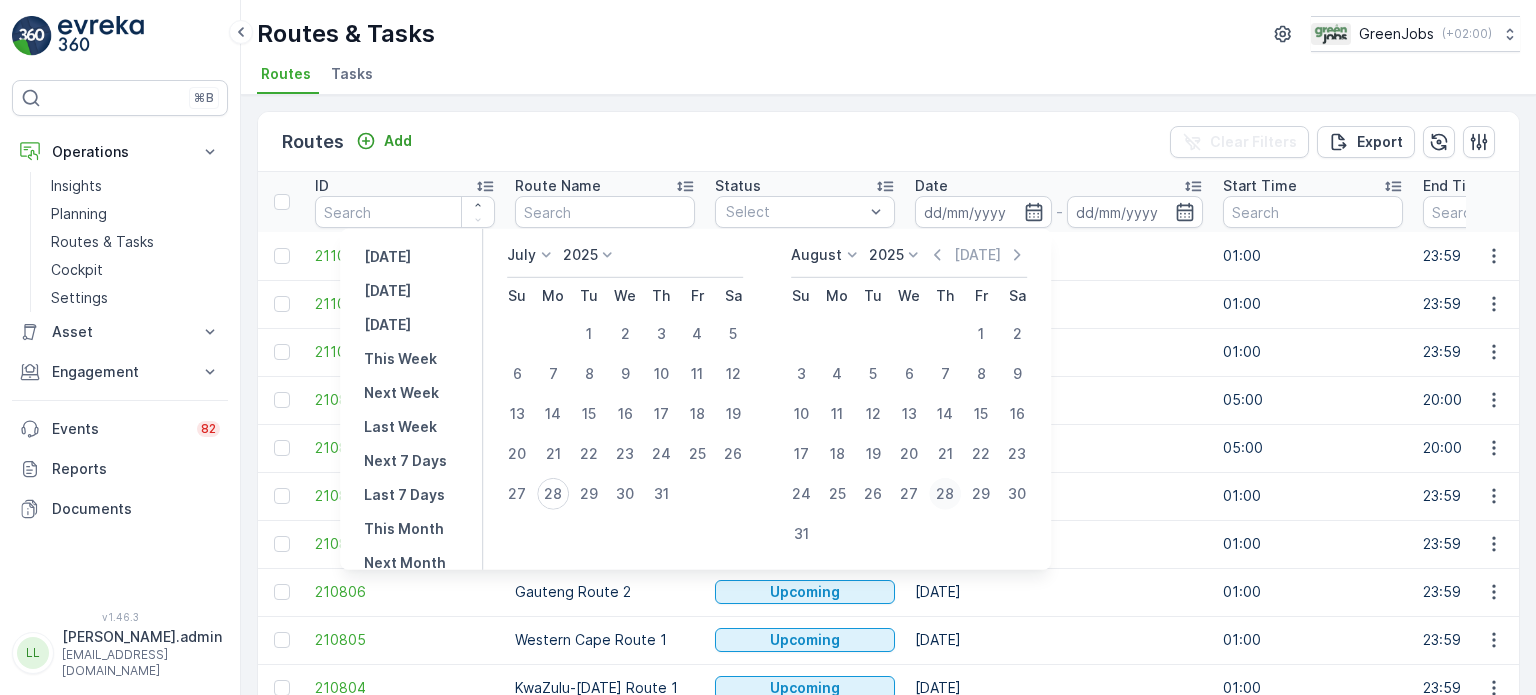 click on "28" at bounding box center (945, 494) 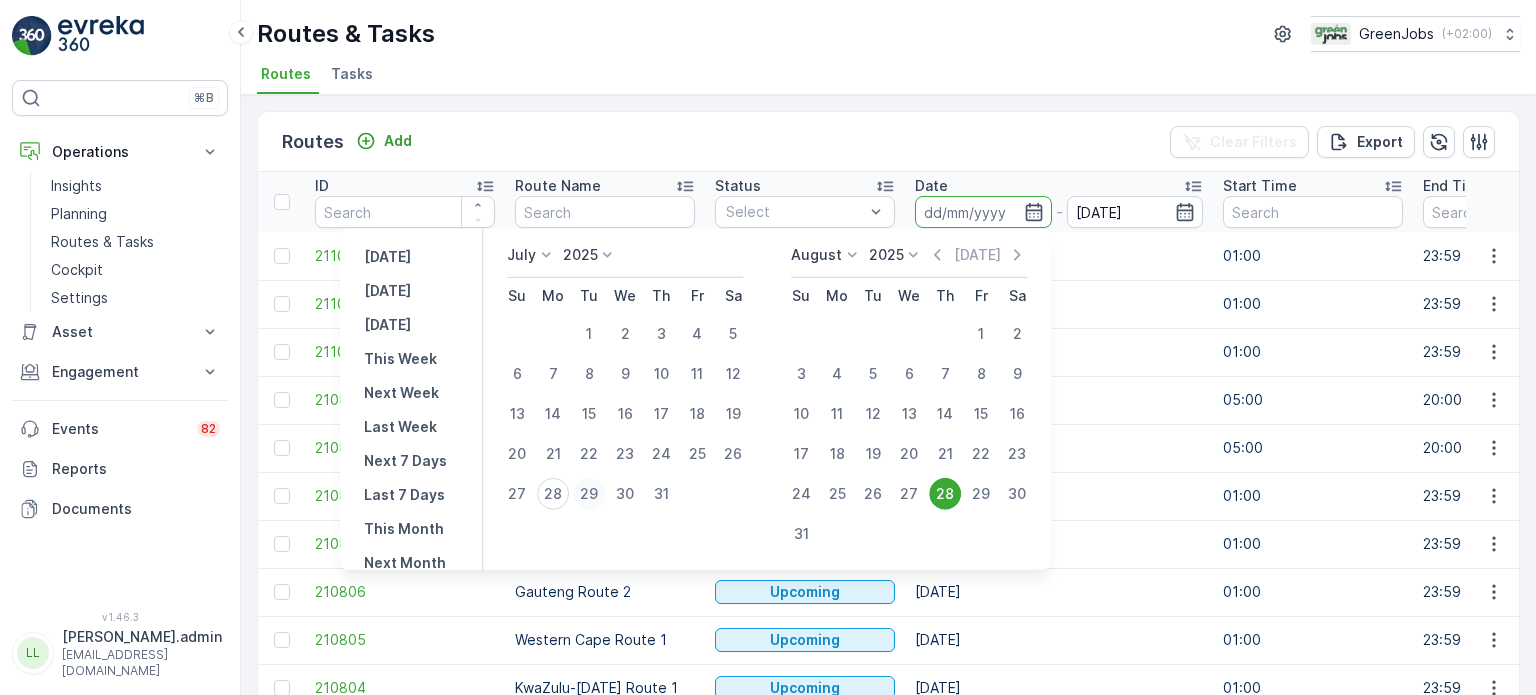 click on "29" at bounding box center [589, 494] 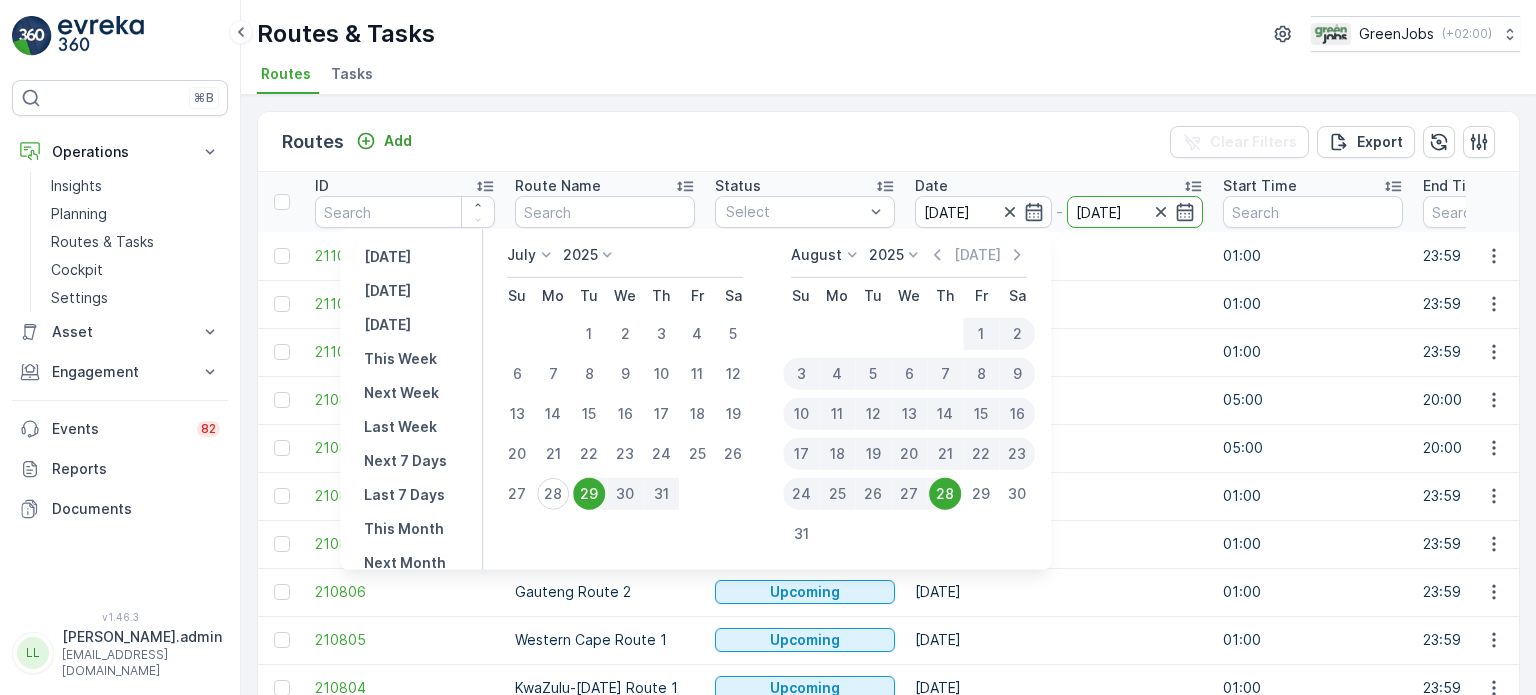 click on "29" at bounding box center (589, 494) 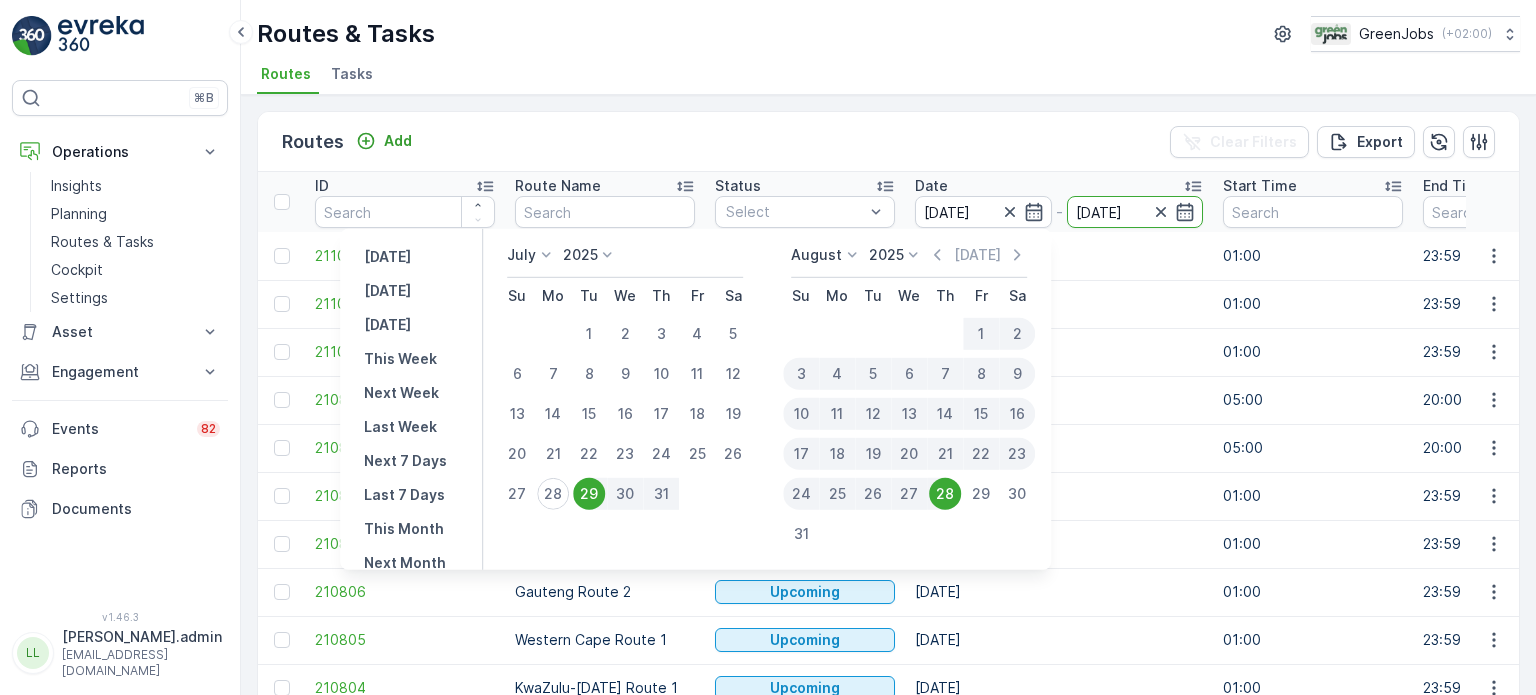 type on "[DATE]" 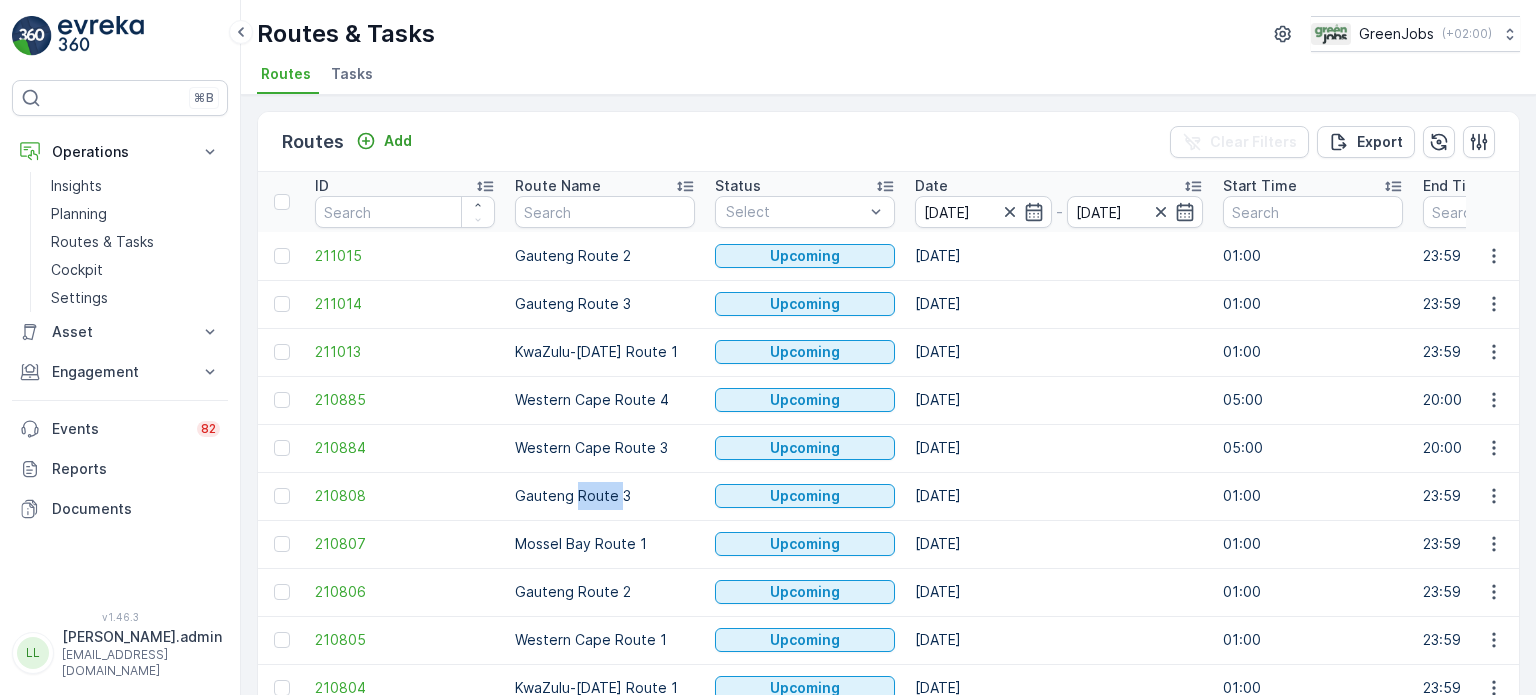 click on "Gauteng Route 3" at bounding box center (605, 496) 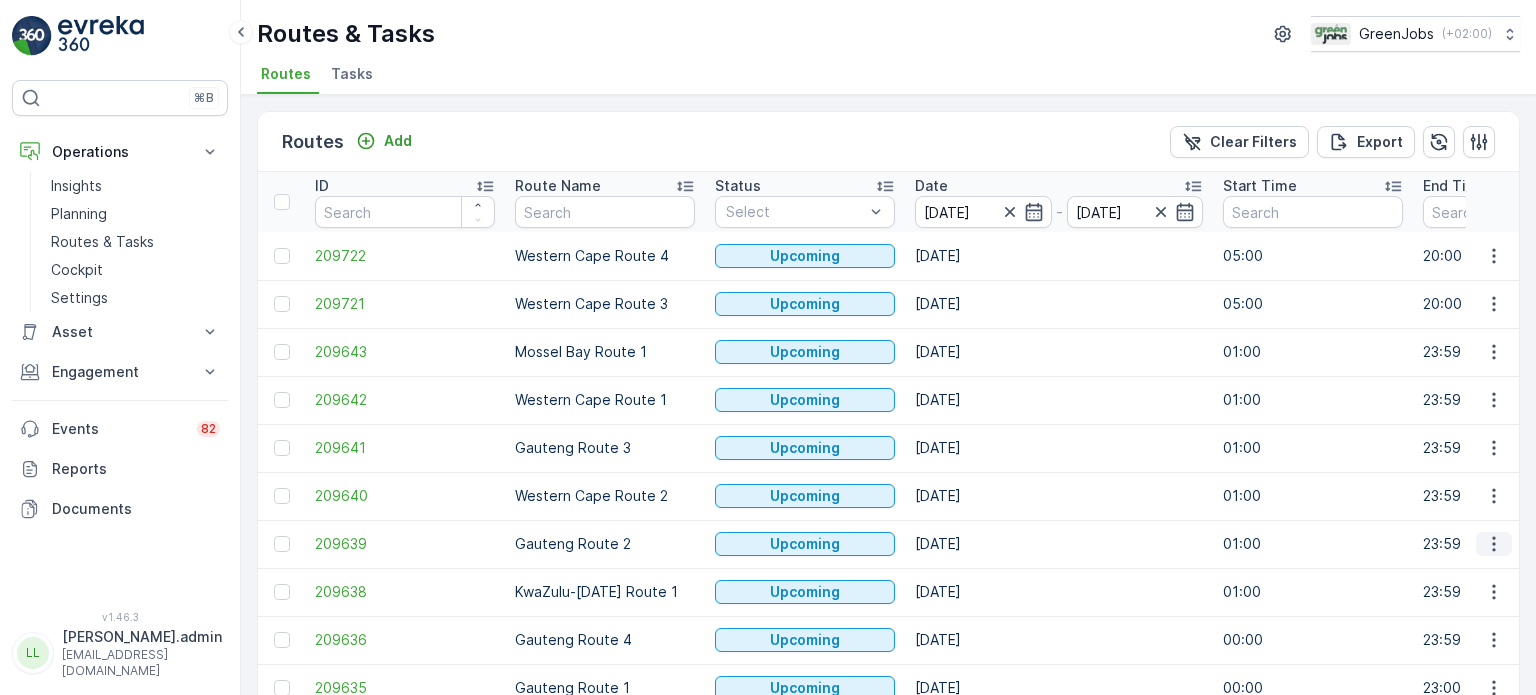 click 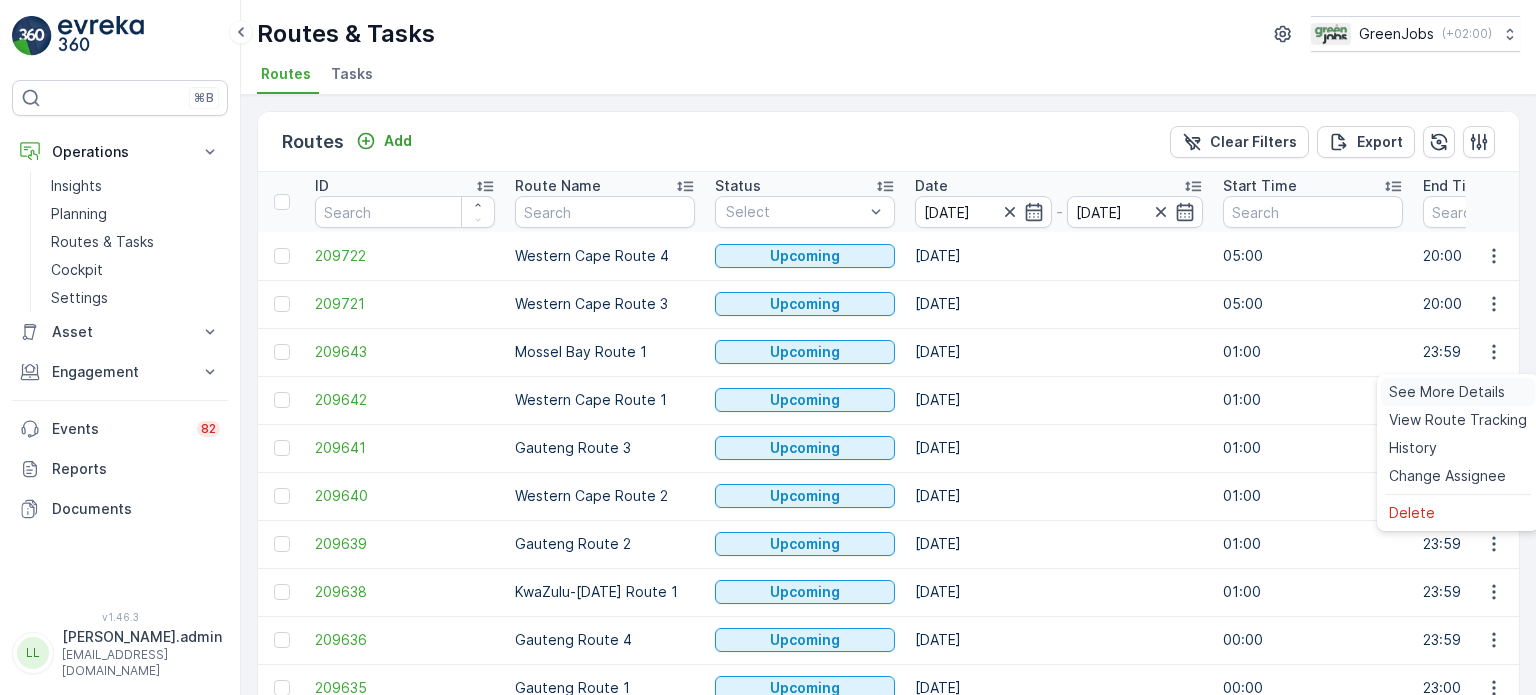click on "See More Details" at bounding box center (1447, 392) 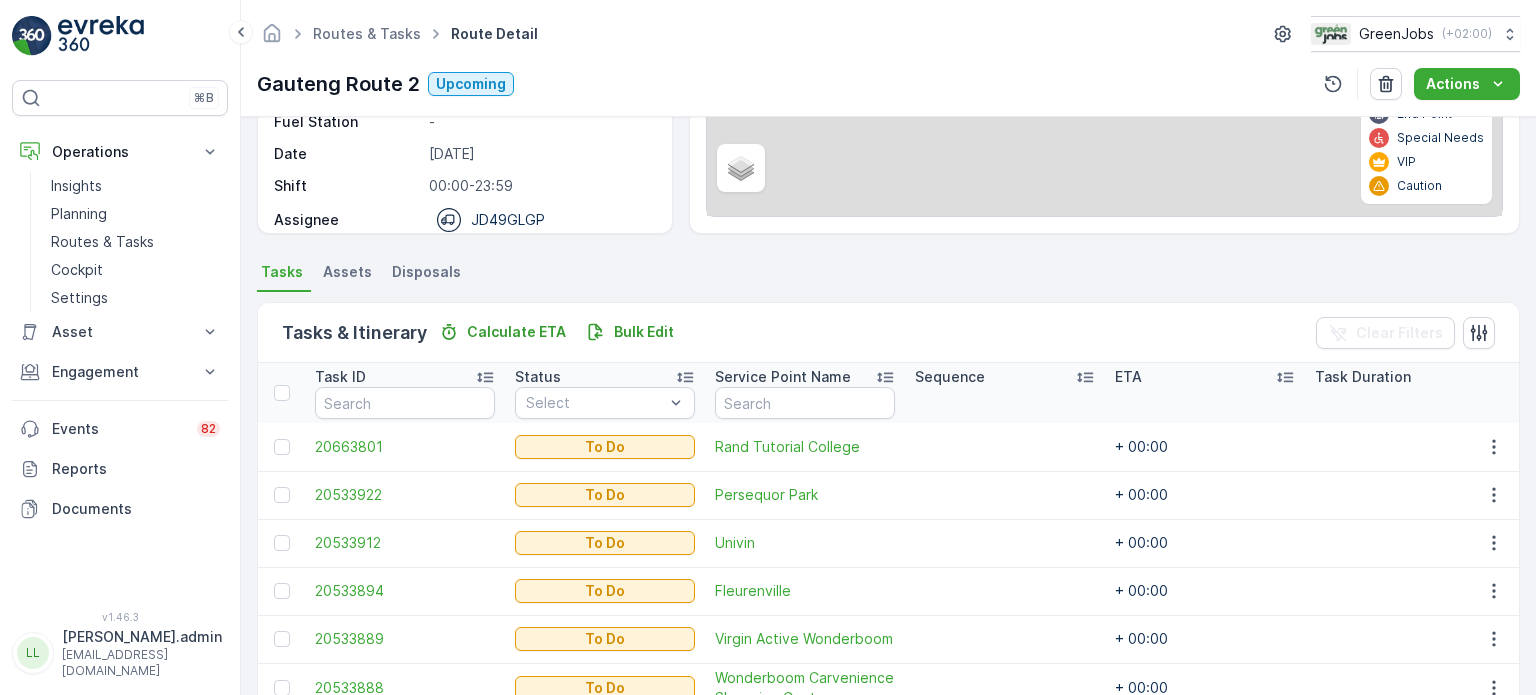 scroll, scrollTop: 300, scrollLeft: 0, axis: vertical 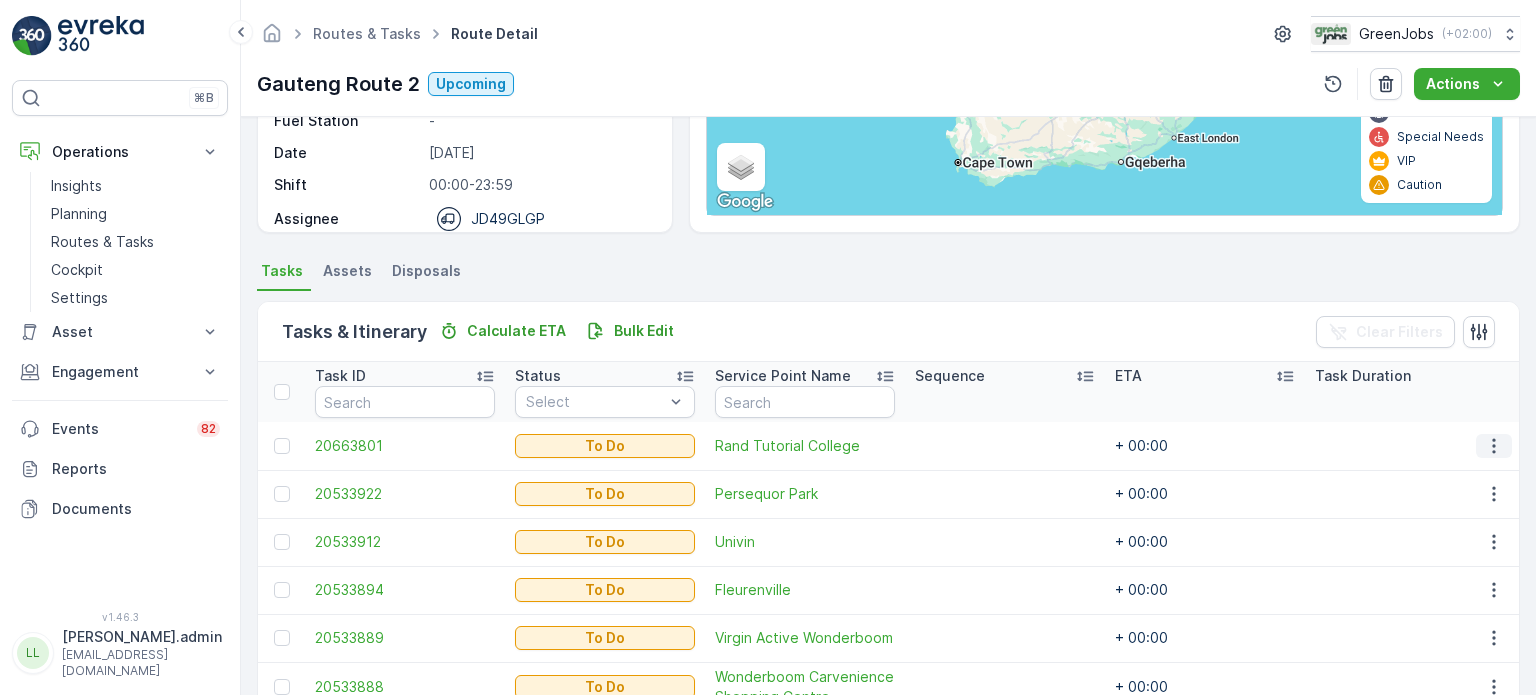 click 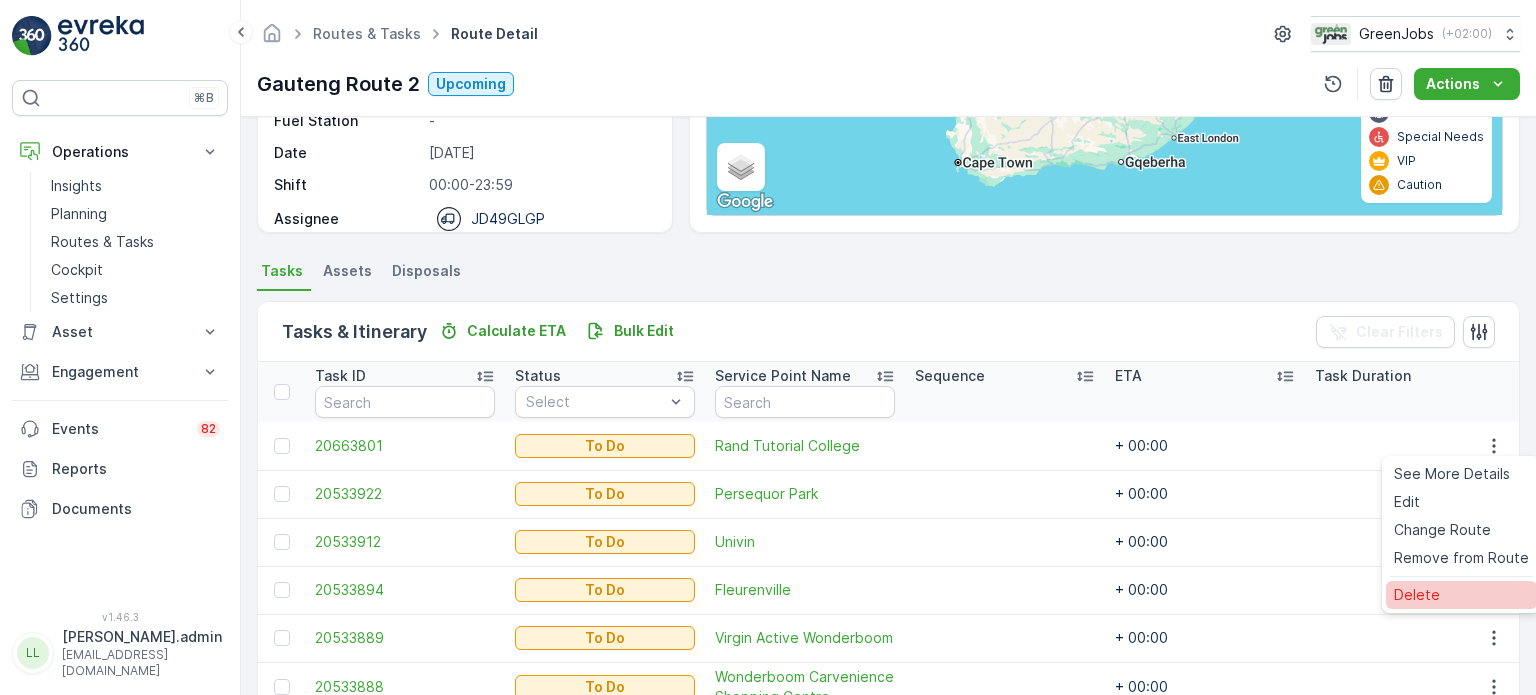 click on "Delete" at bounding box center [1417, 595] 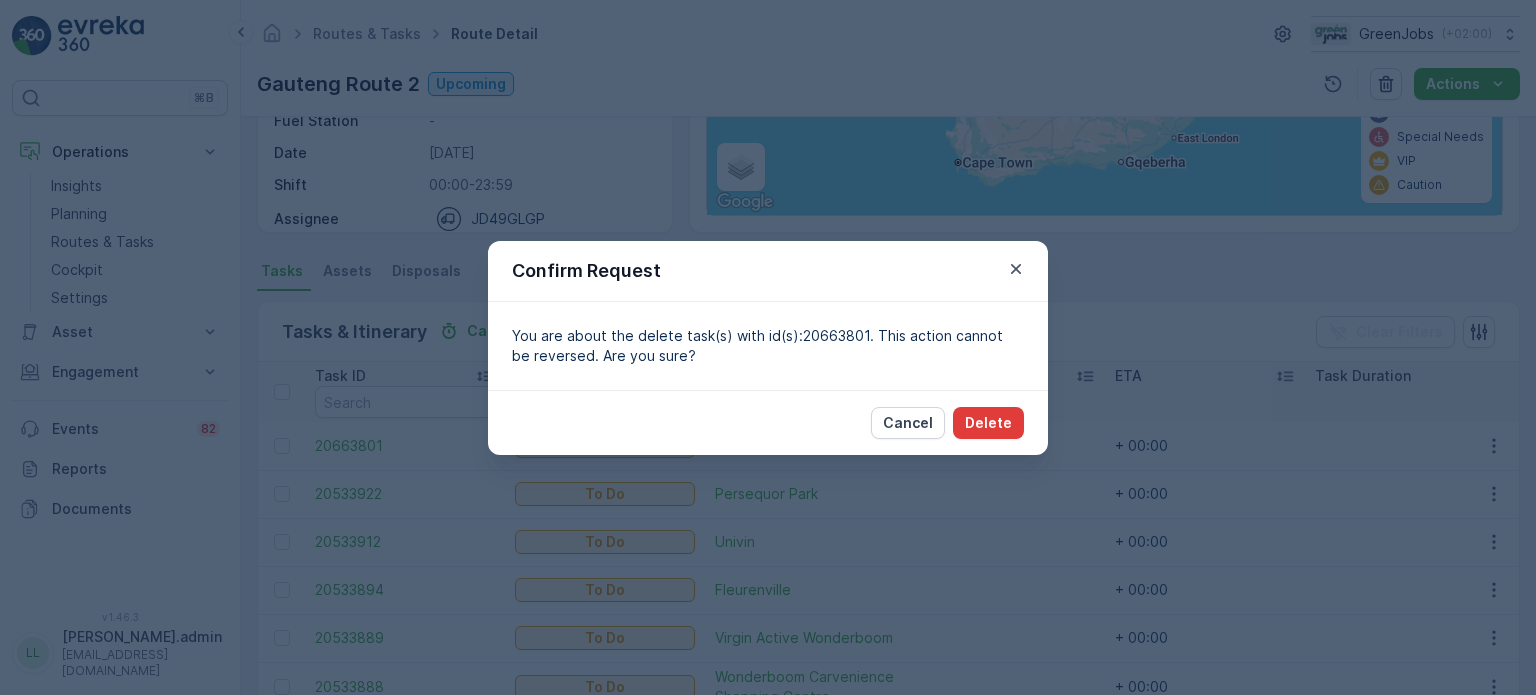 click on "Delete" at bounding box center (988, 423) 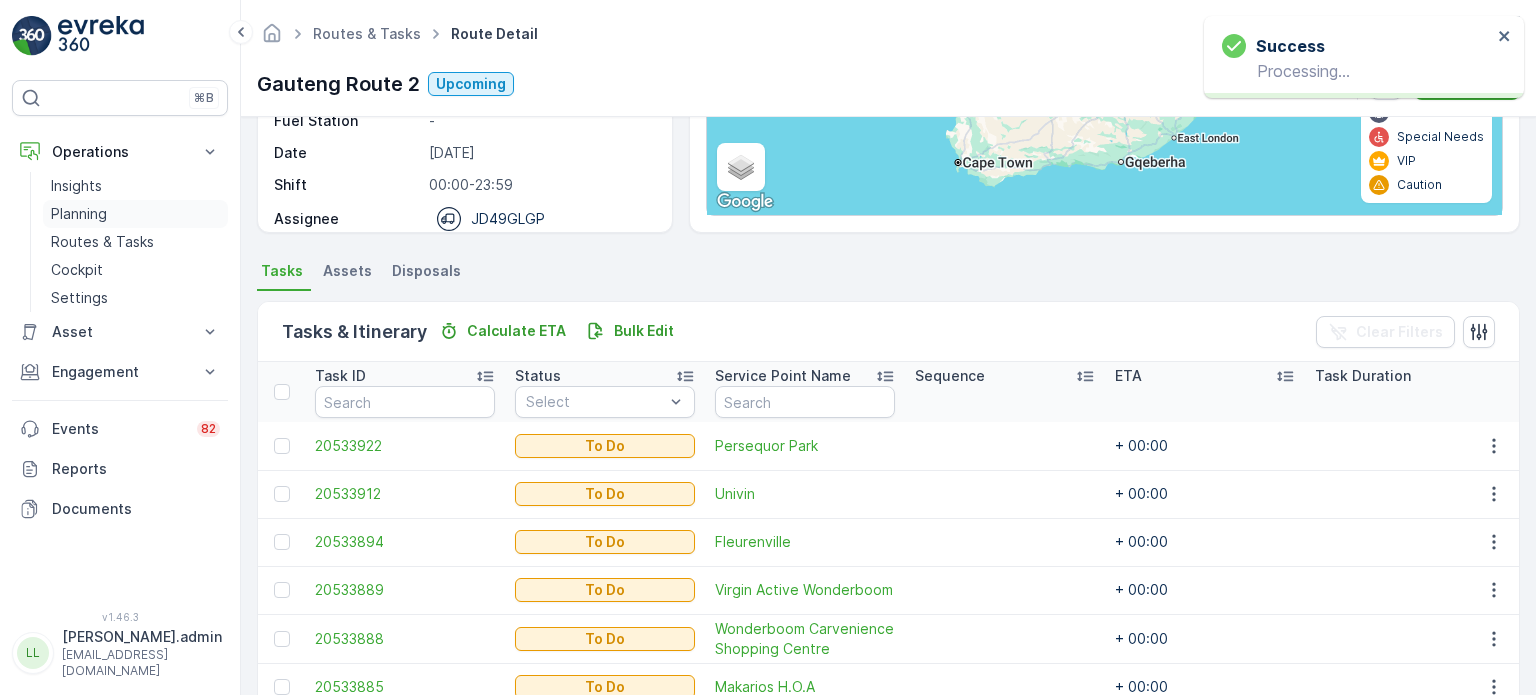 click on "Planning" at bounding box center (79, 214) 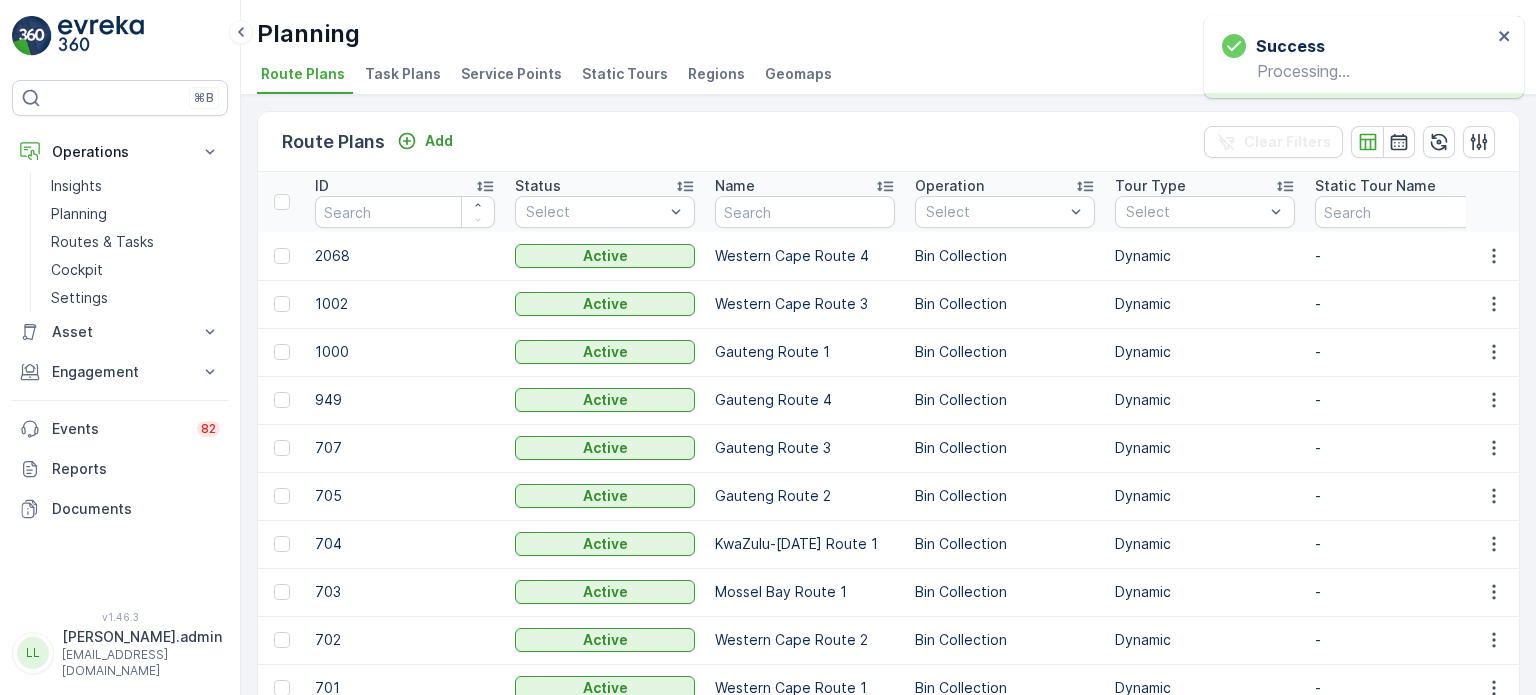 click on "Service Points" at bounding box center (511, 74) 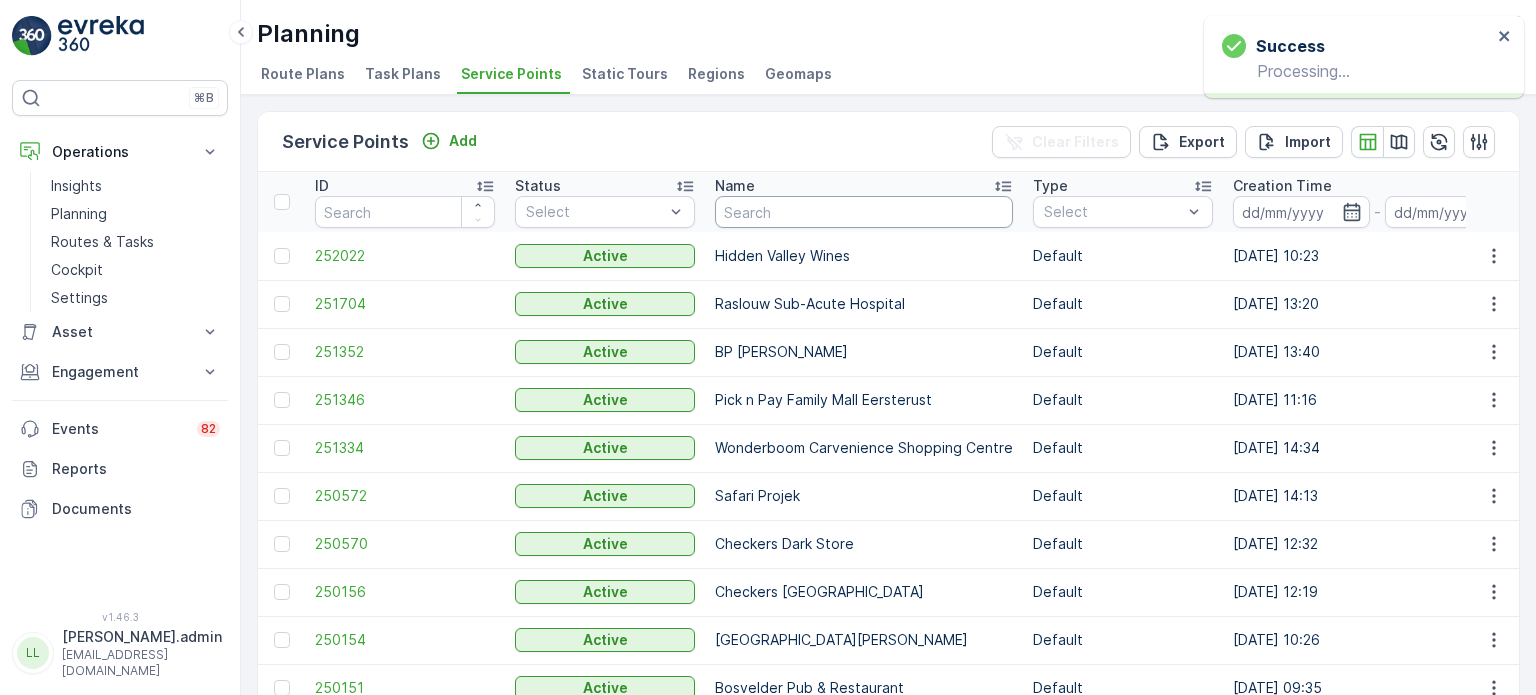 click at bounding box center [864, 212] 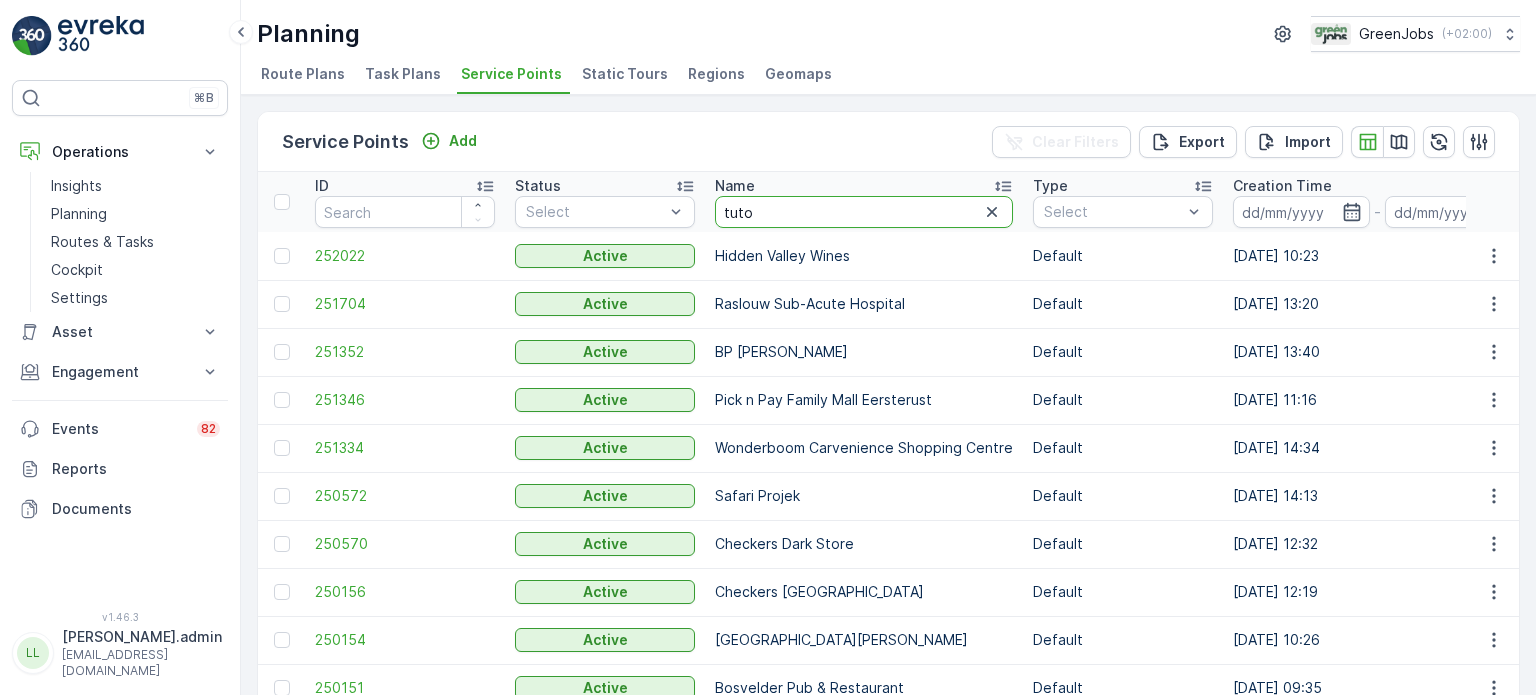 type on "tutor" 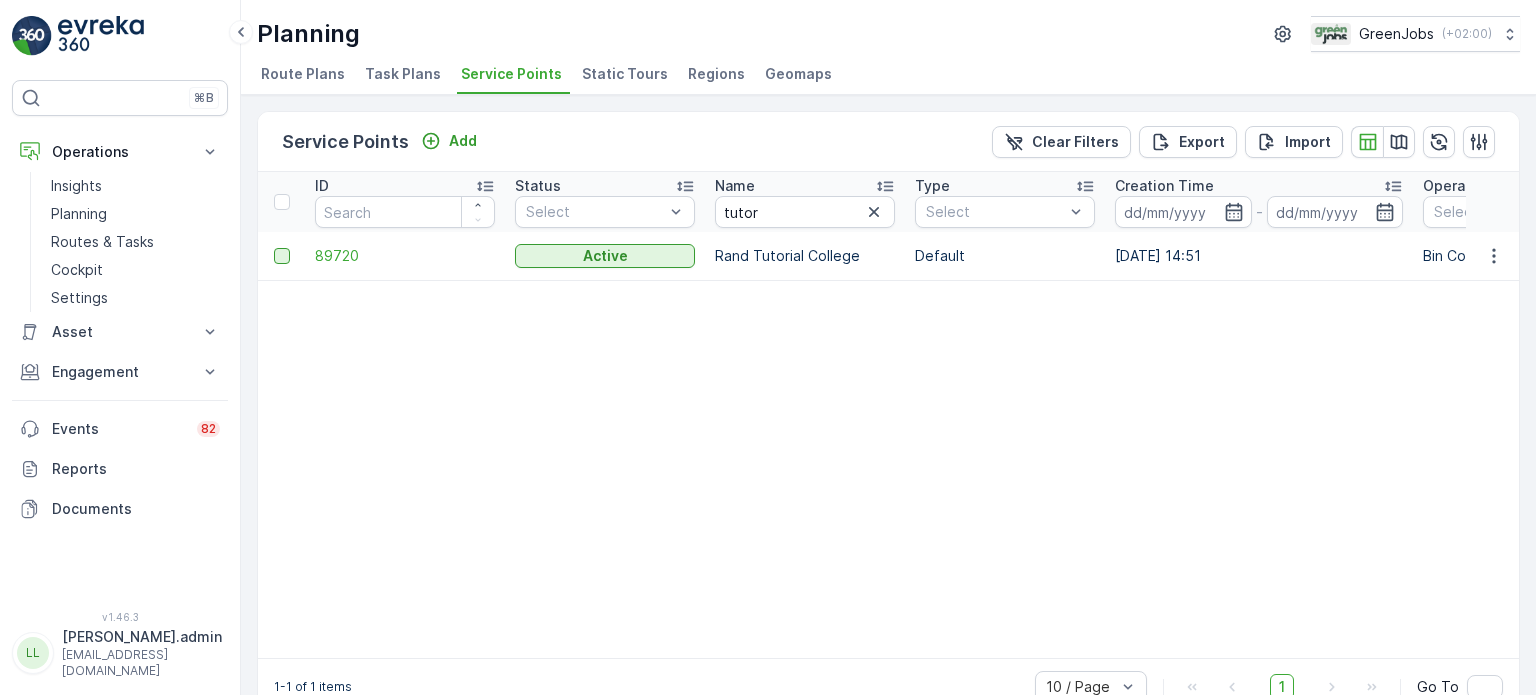click at bounding box center (282, 256) 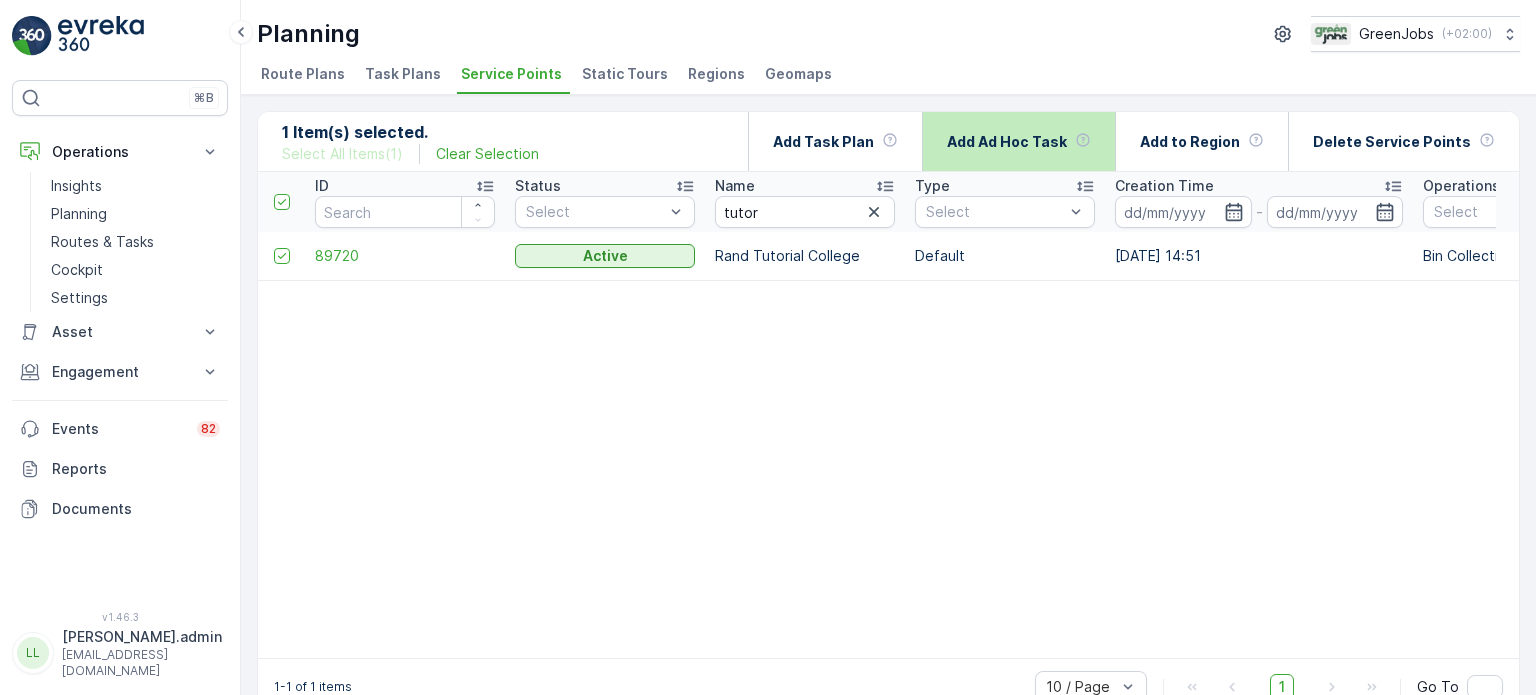 click on "Add Ad Hoc Task" at bounding box center [1007, 142] 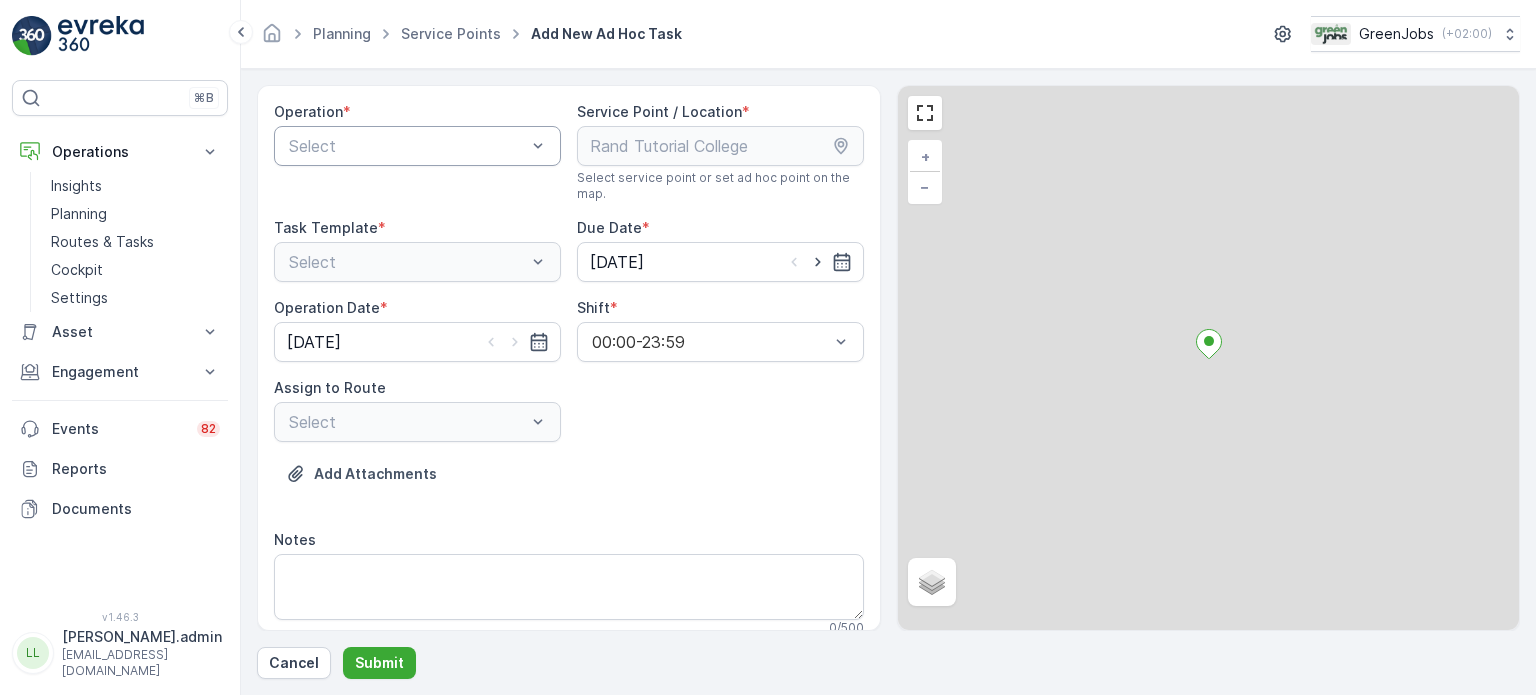 click at bounding box center (407, 146) 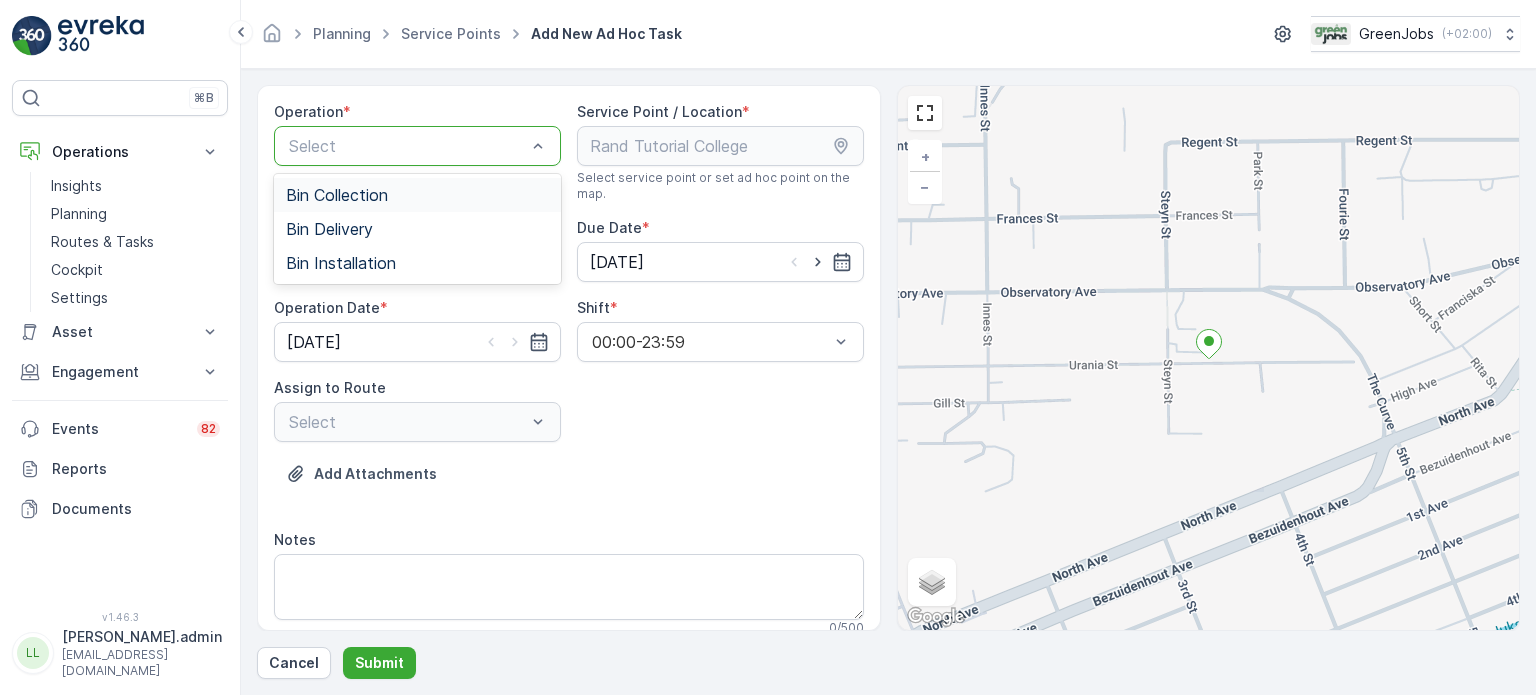 click on "Bin Collection" at bounding box center (337, 195) 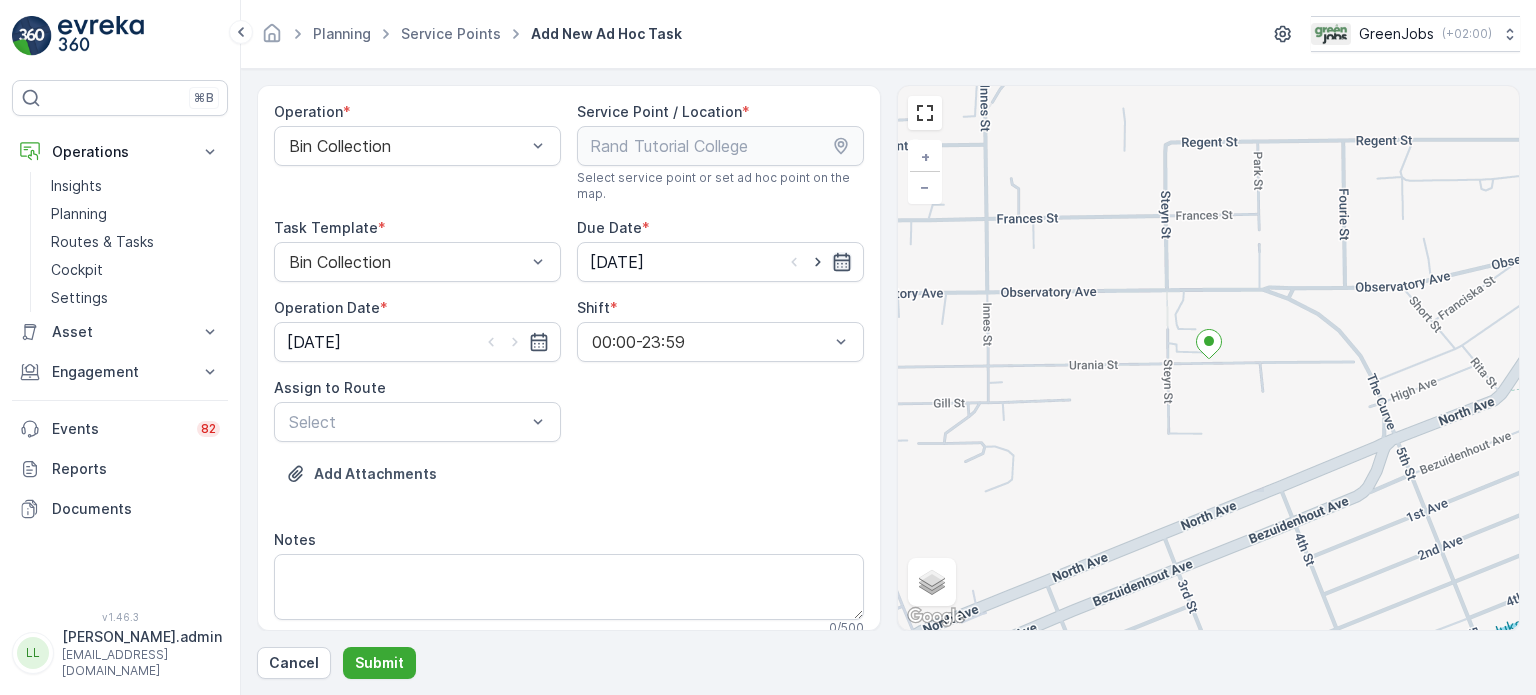 click 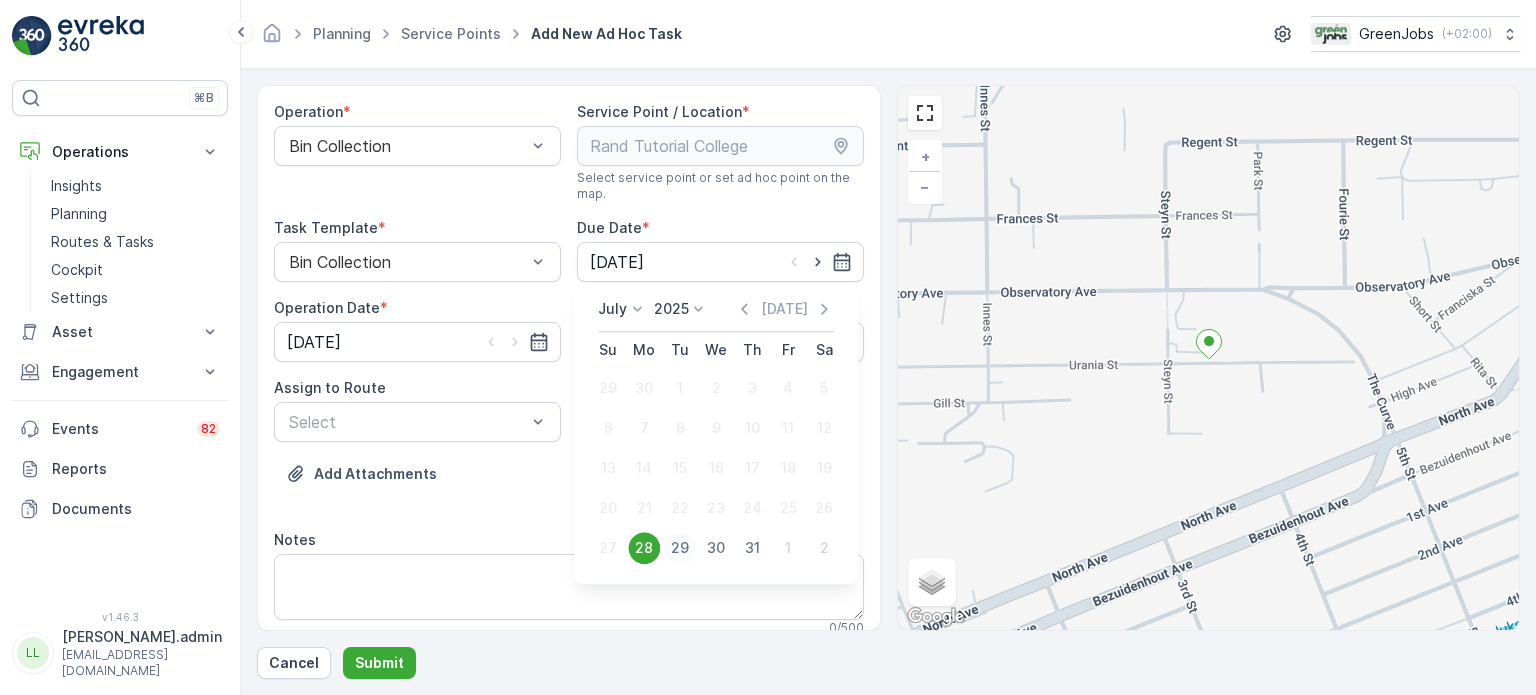 click on "29" at bounding box center [680, 548] 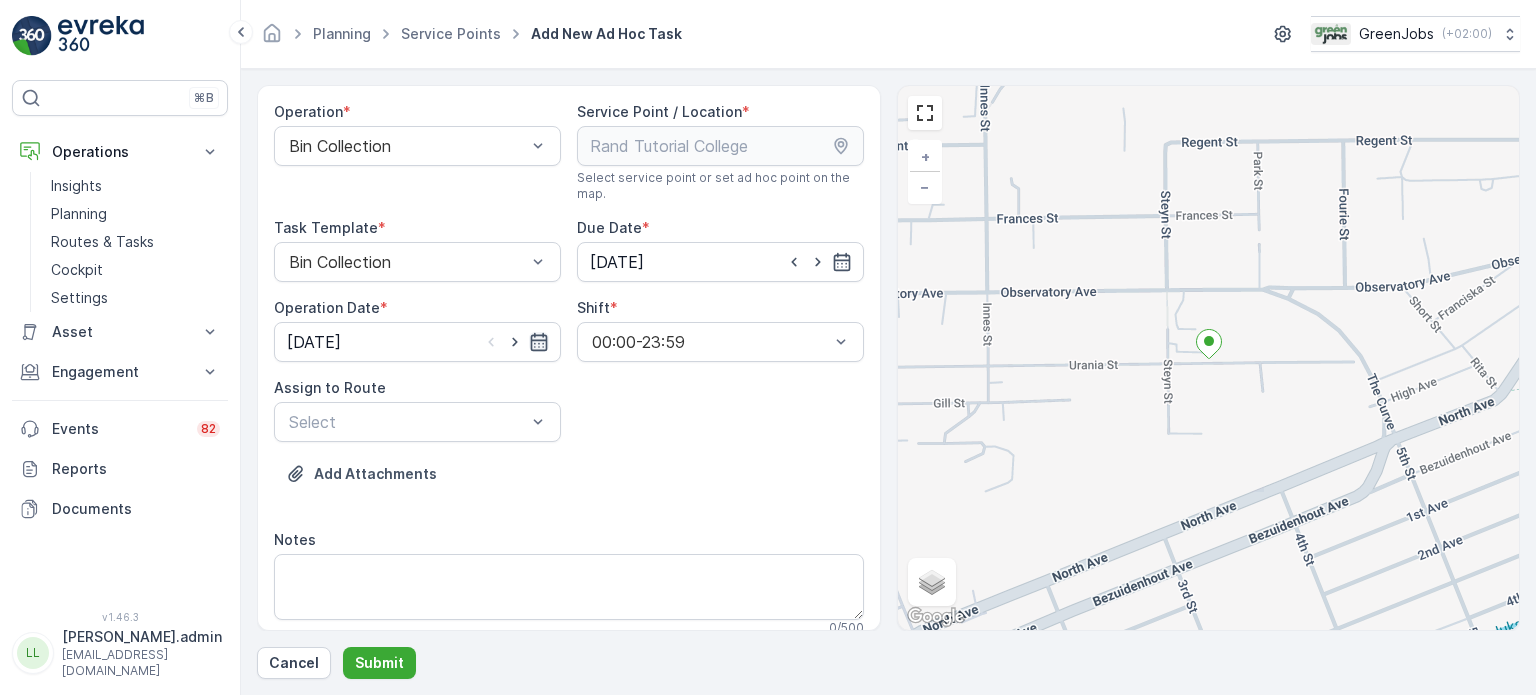 click 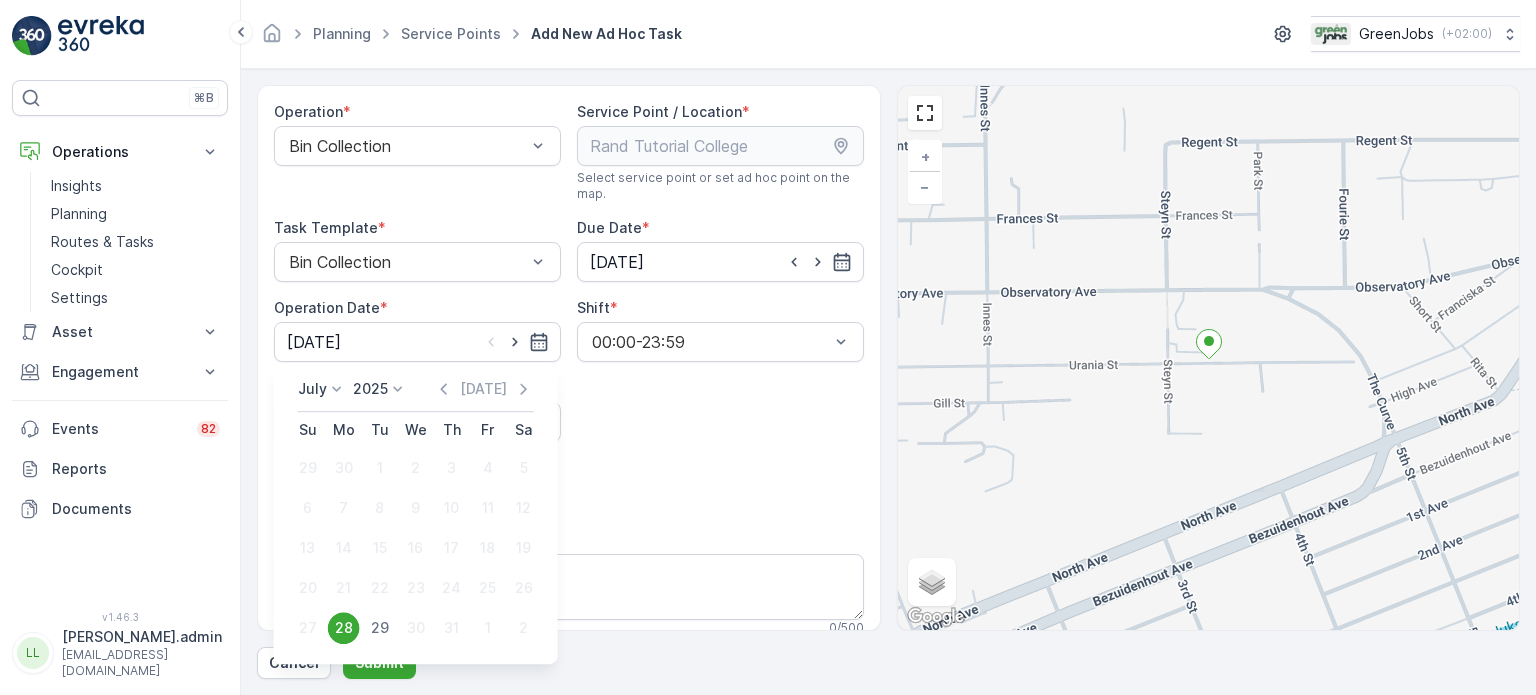 click on "29" at bounding box center [380, 628] 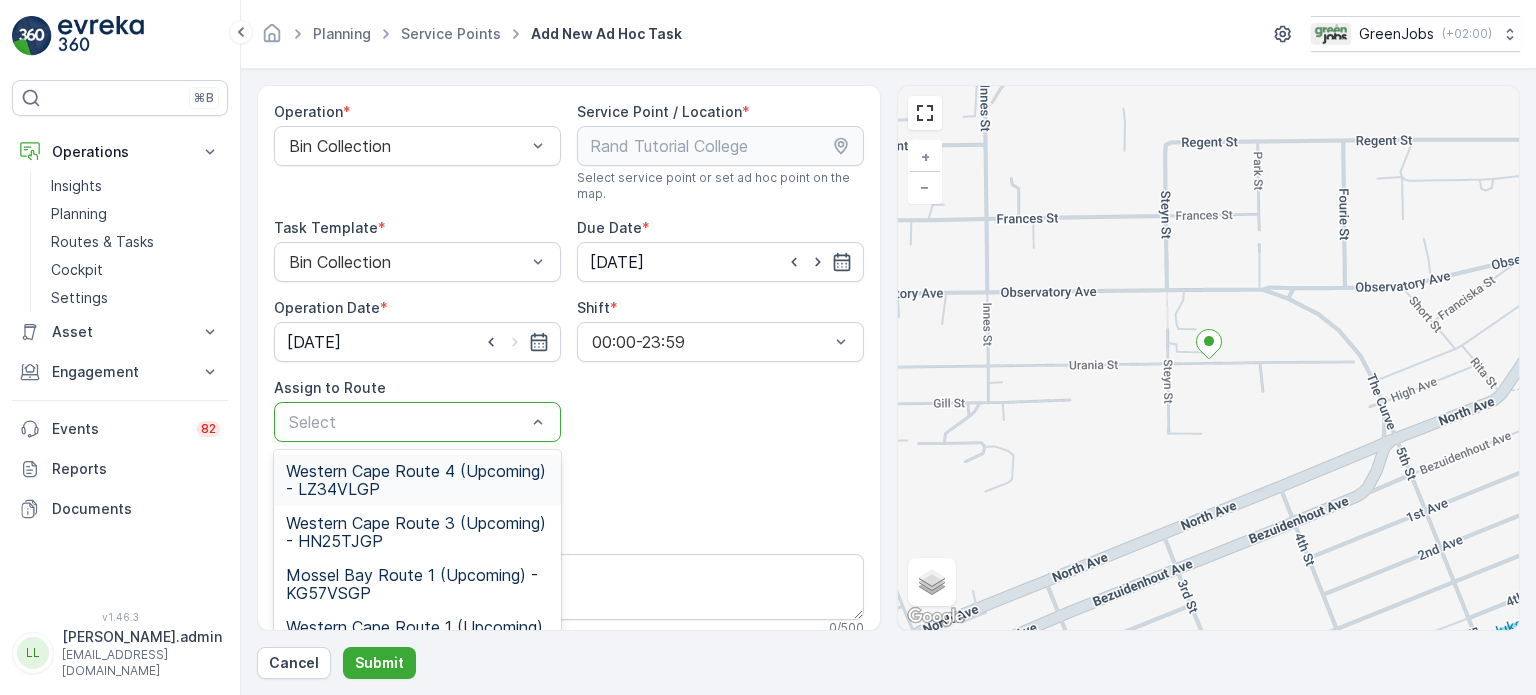 click at bounding box center [407, 422] 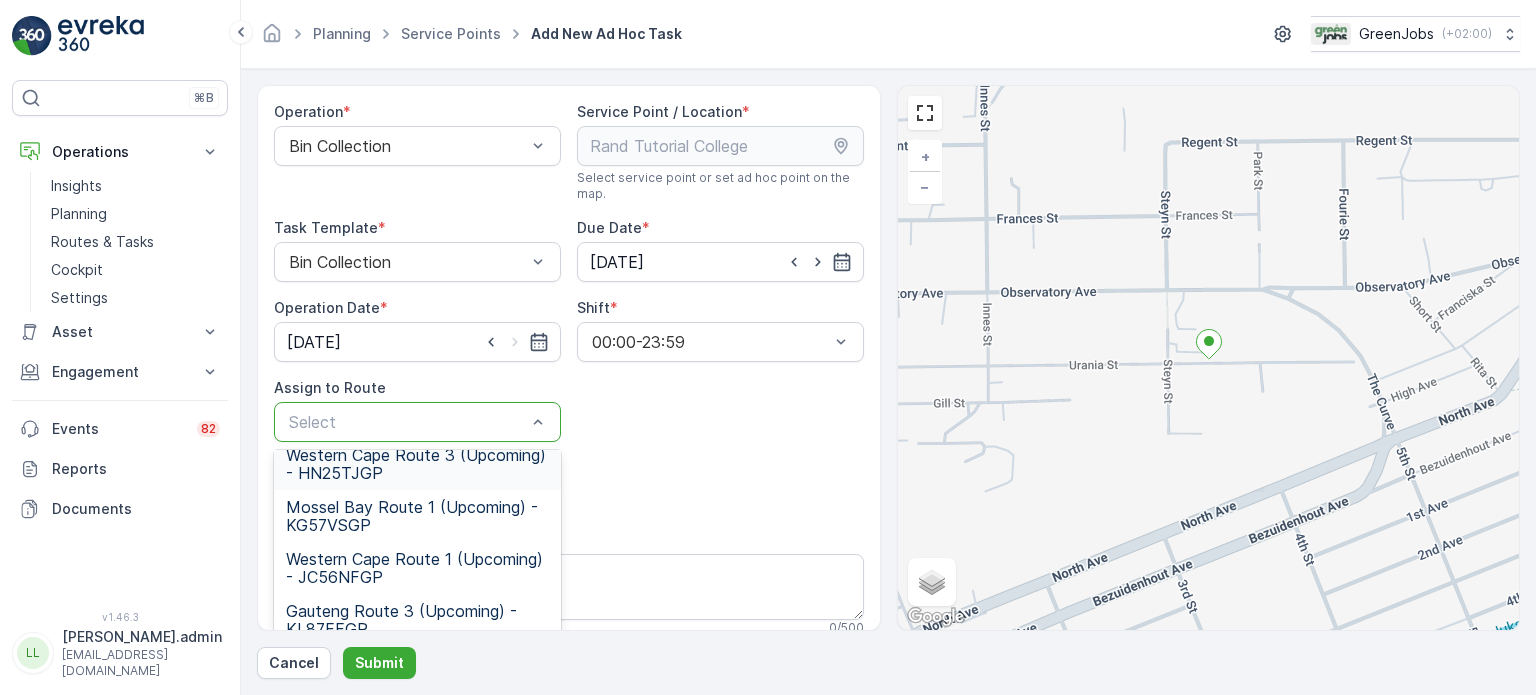 scroll, scrollTop: 100, scrollLeft: 0, axis: vertical 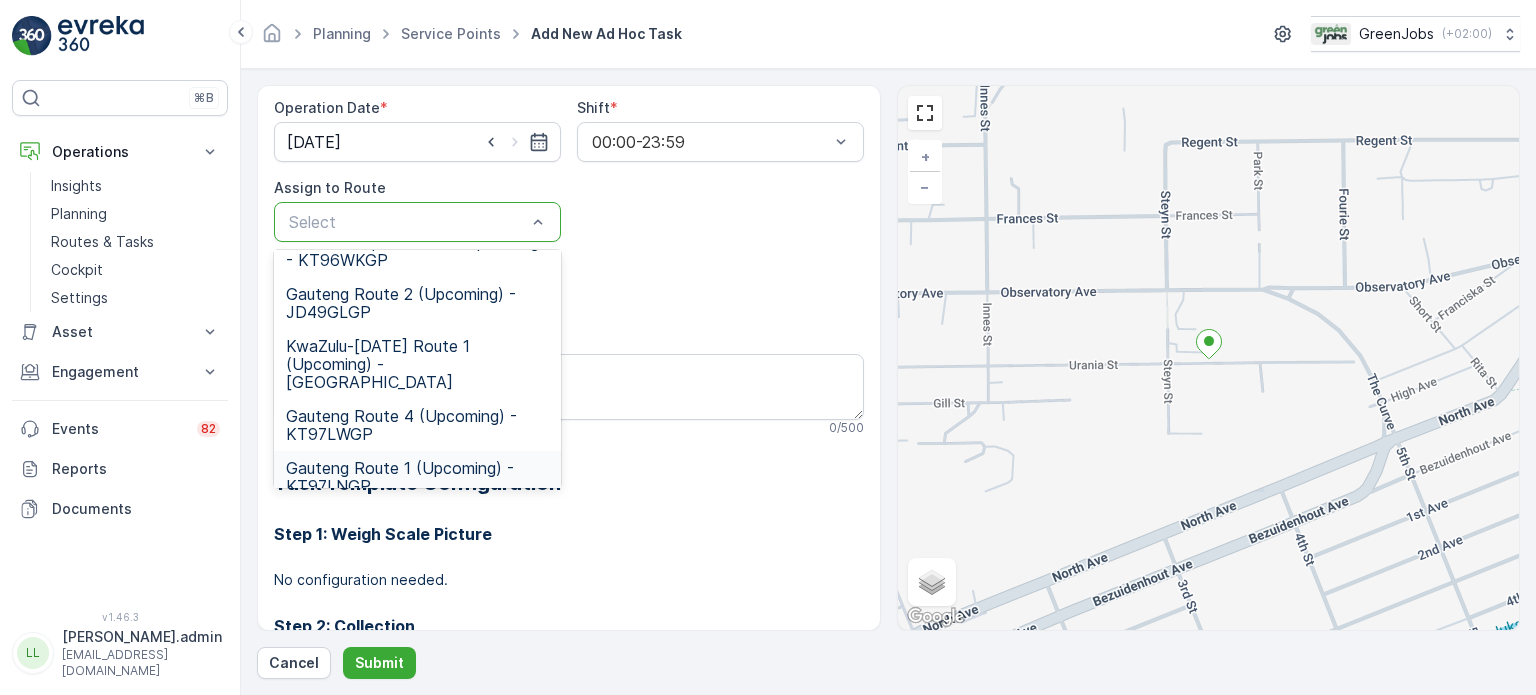 click on "Gauteng Route 1 (Upcoming) - KT97LNGP" at bounding box center (417, 477) 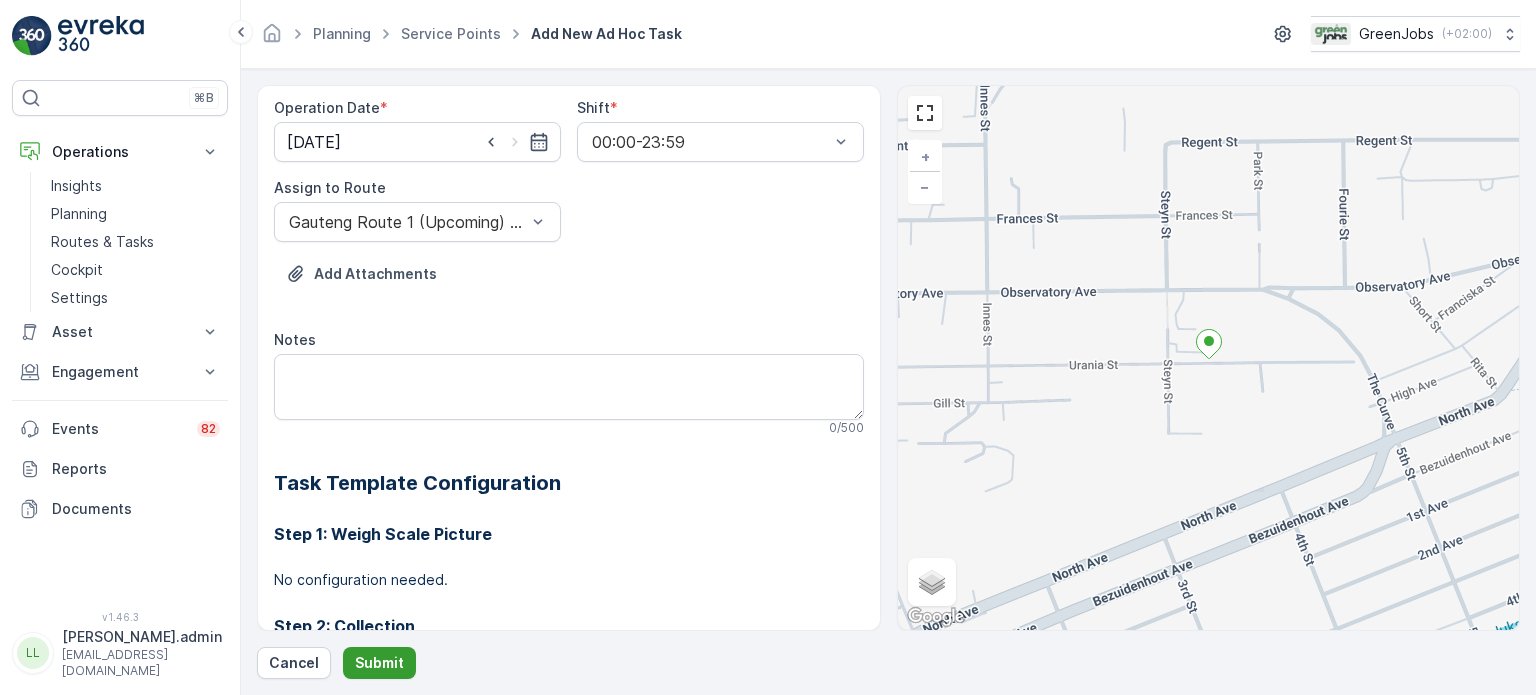 click on "Submit" at bounding box center (379, 663) 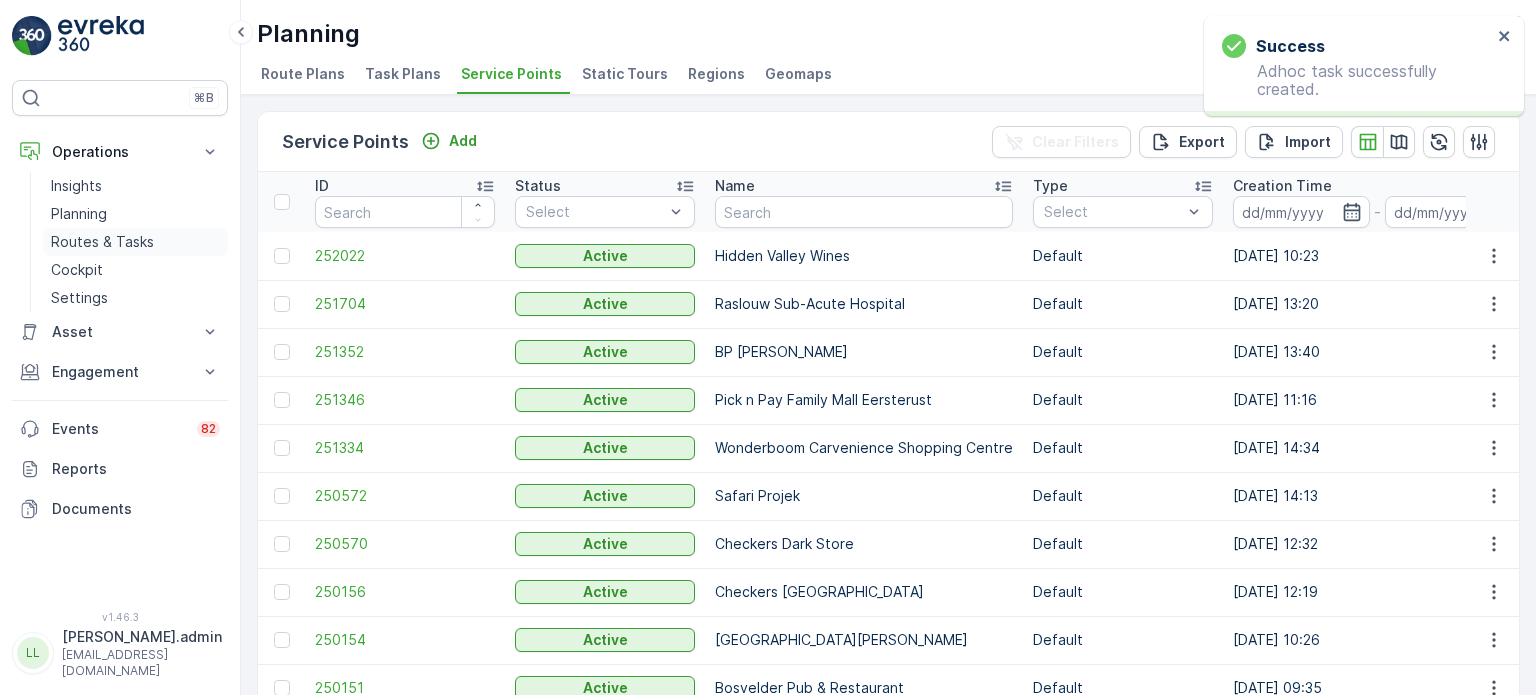 click on "Routes & Tasks" at bounding box center (102, 242) 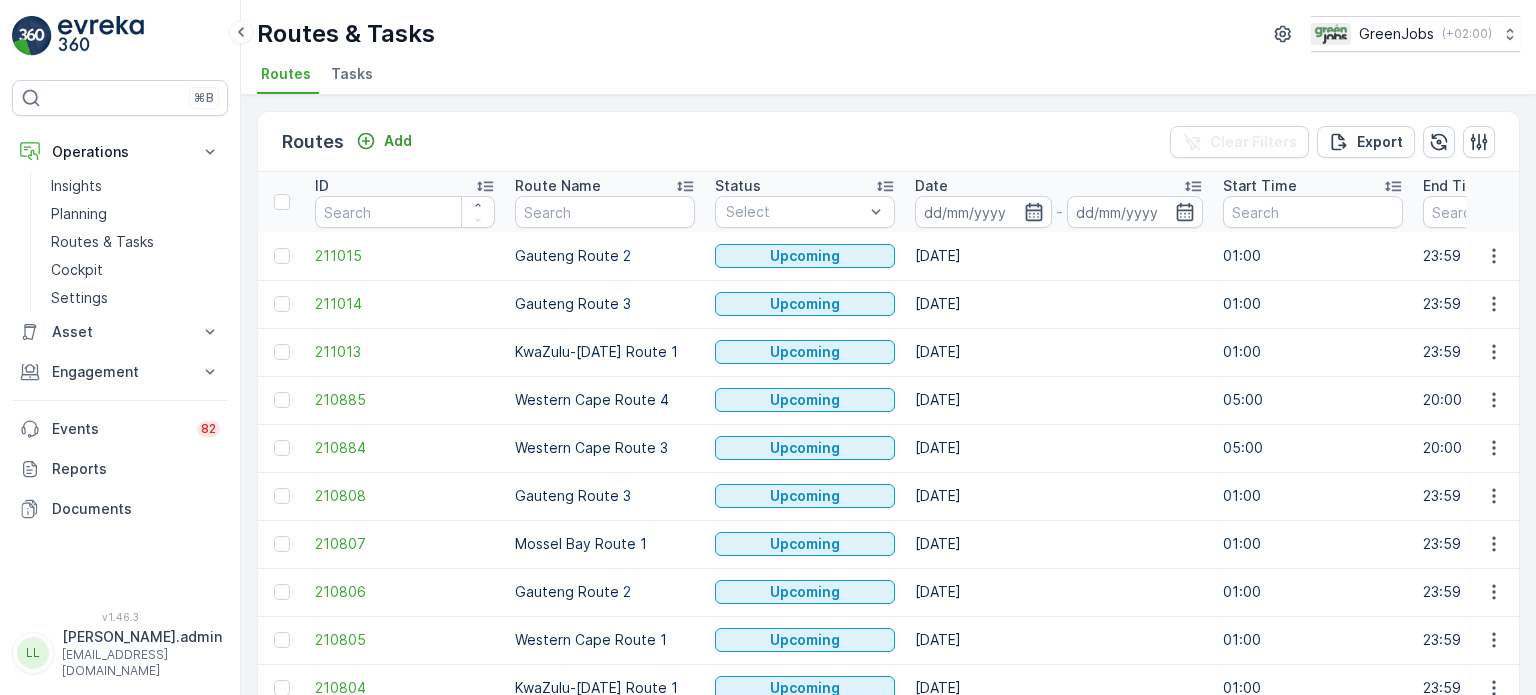 click 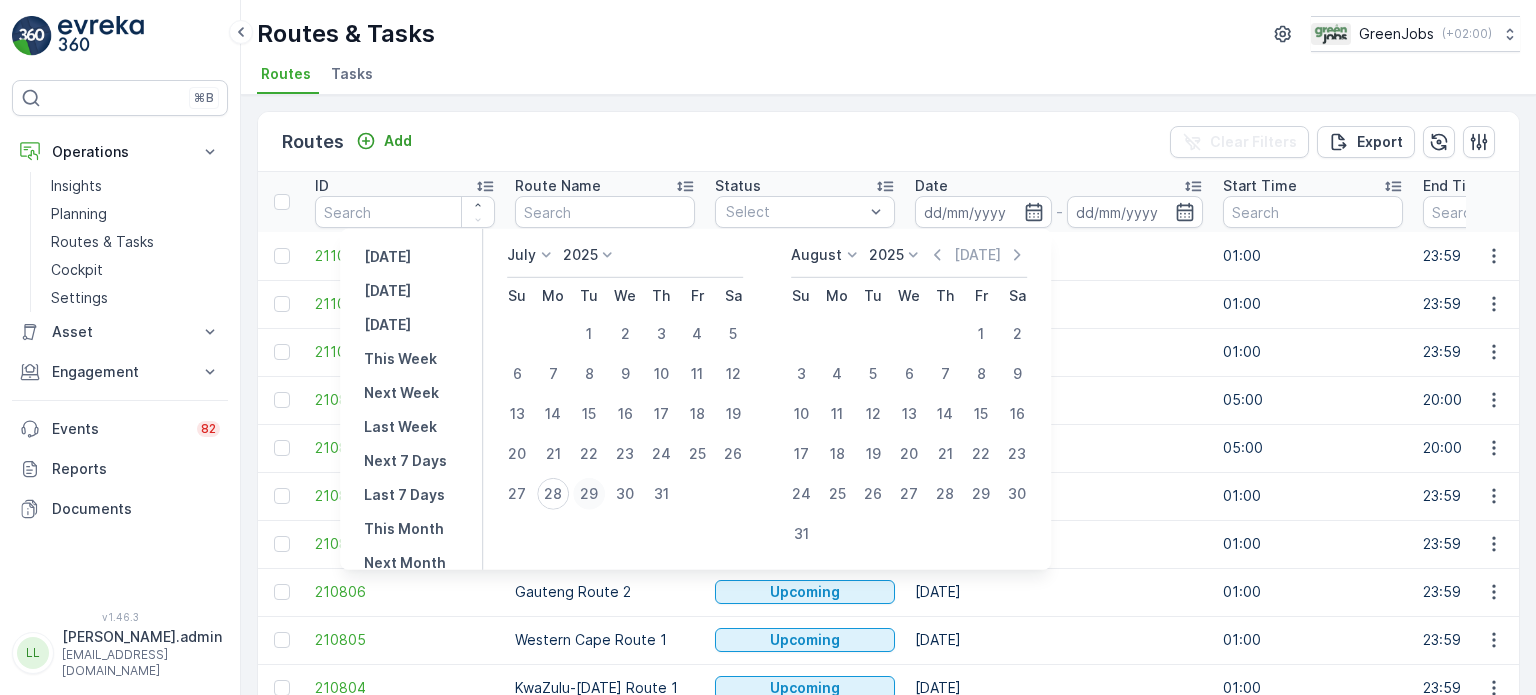 click on "29" at bounding box center [589, 494] 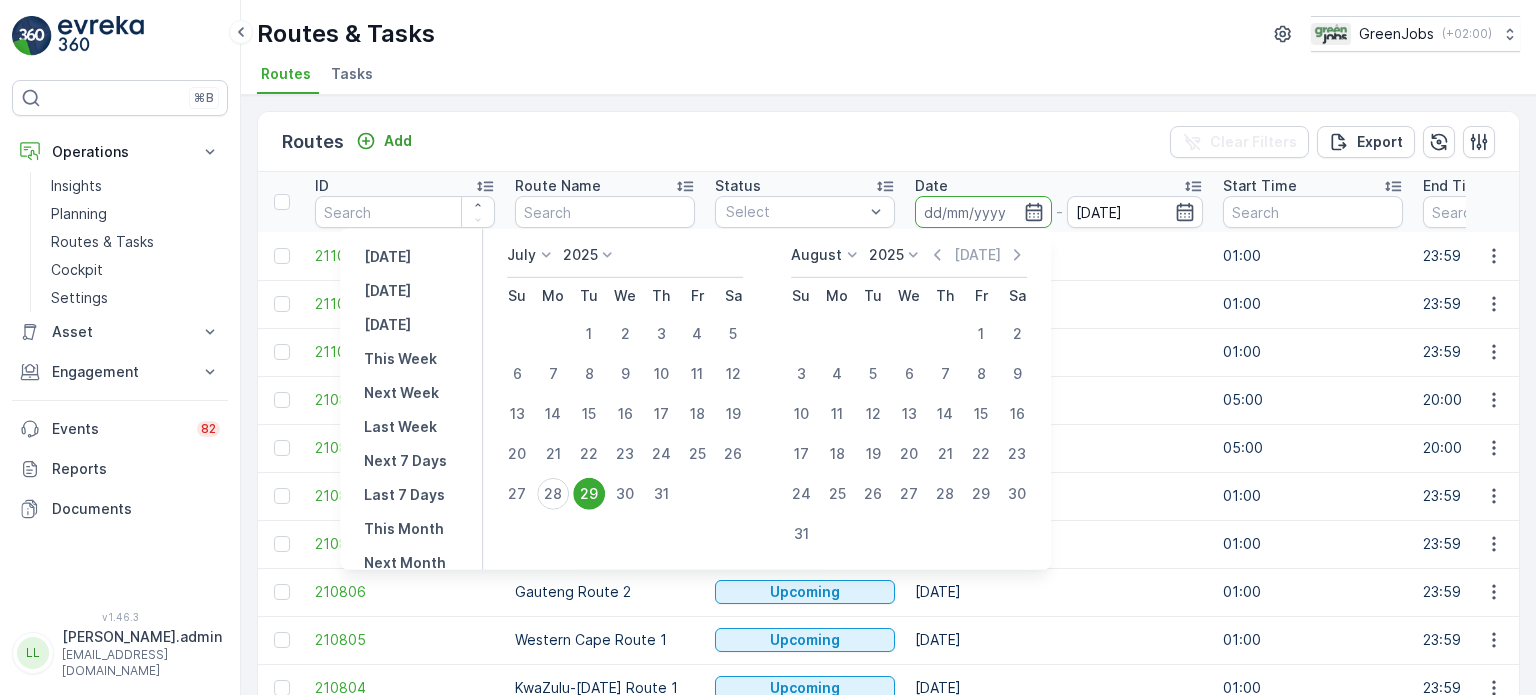 click on "29" at bounding box center [589, 494] 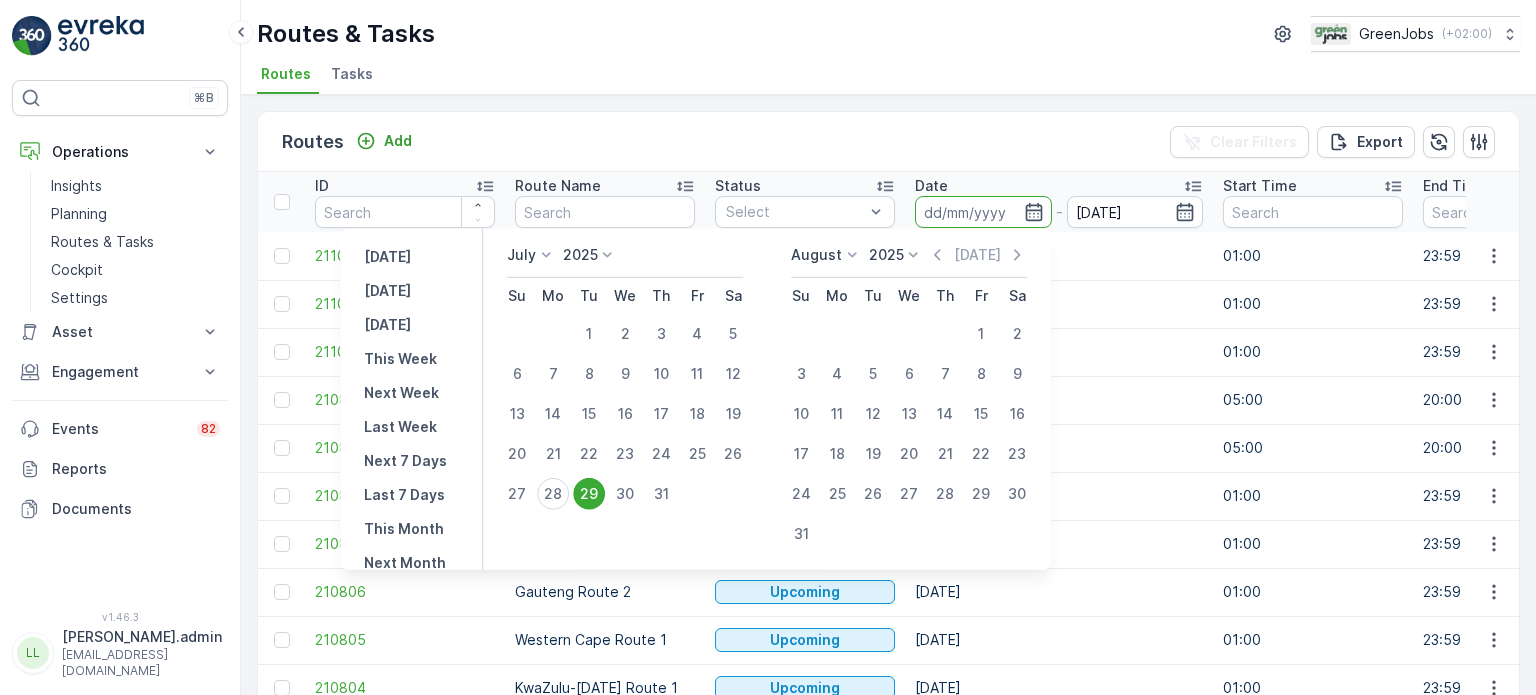 type on "[DATE]" 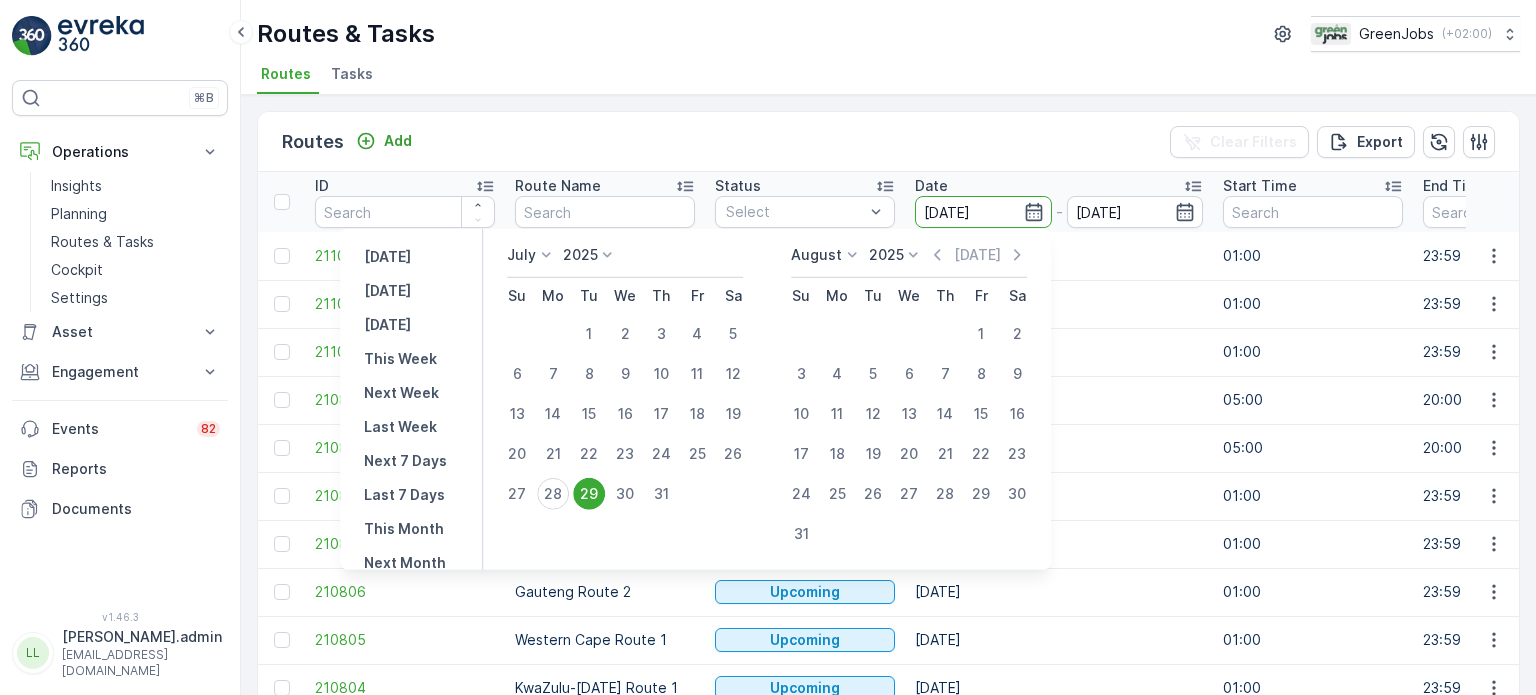 click on "29" at bounding box center [589, 494] 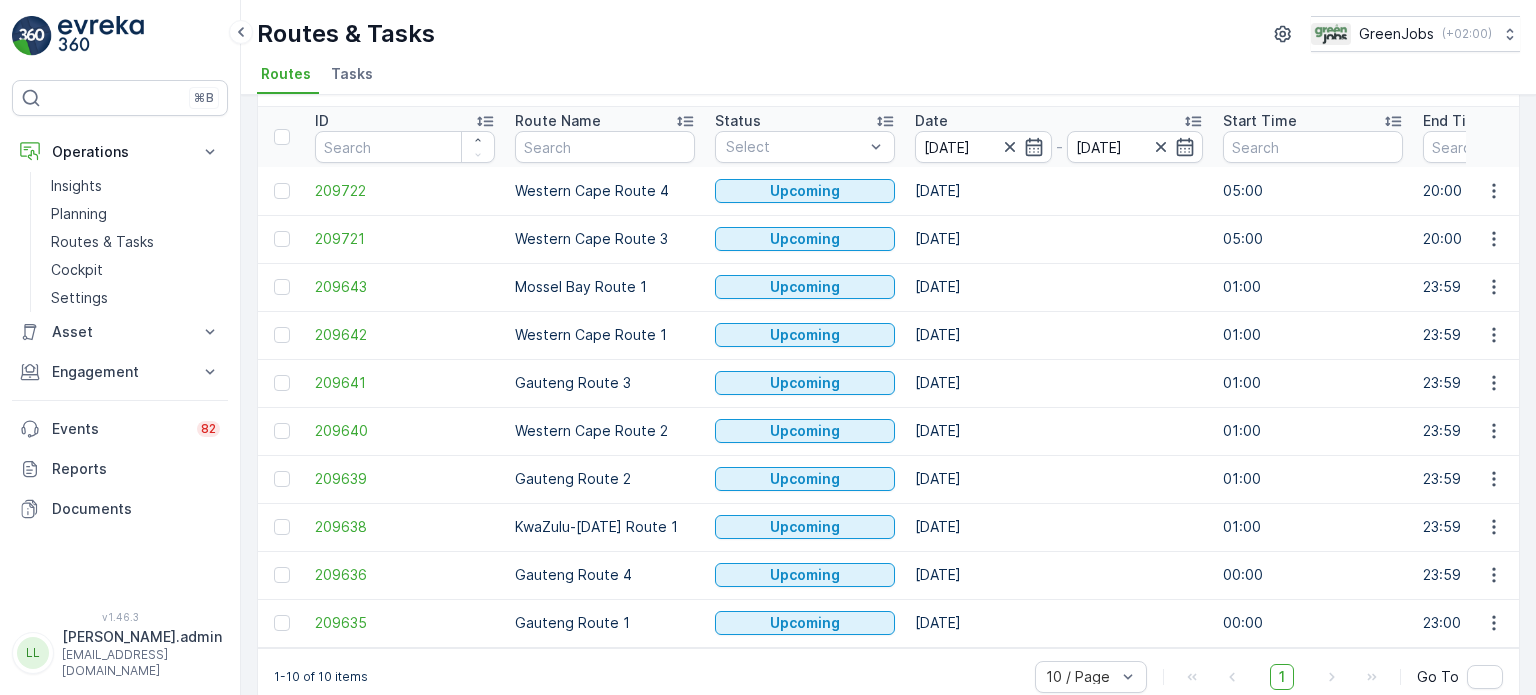 scroll, scrollTop: 99, scrollLeft: 0, axis: vertical 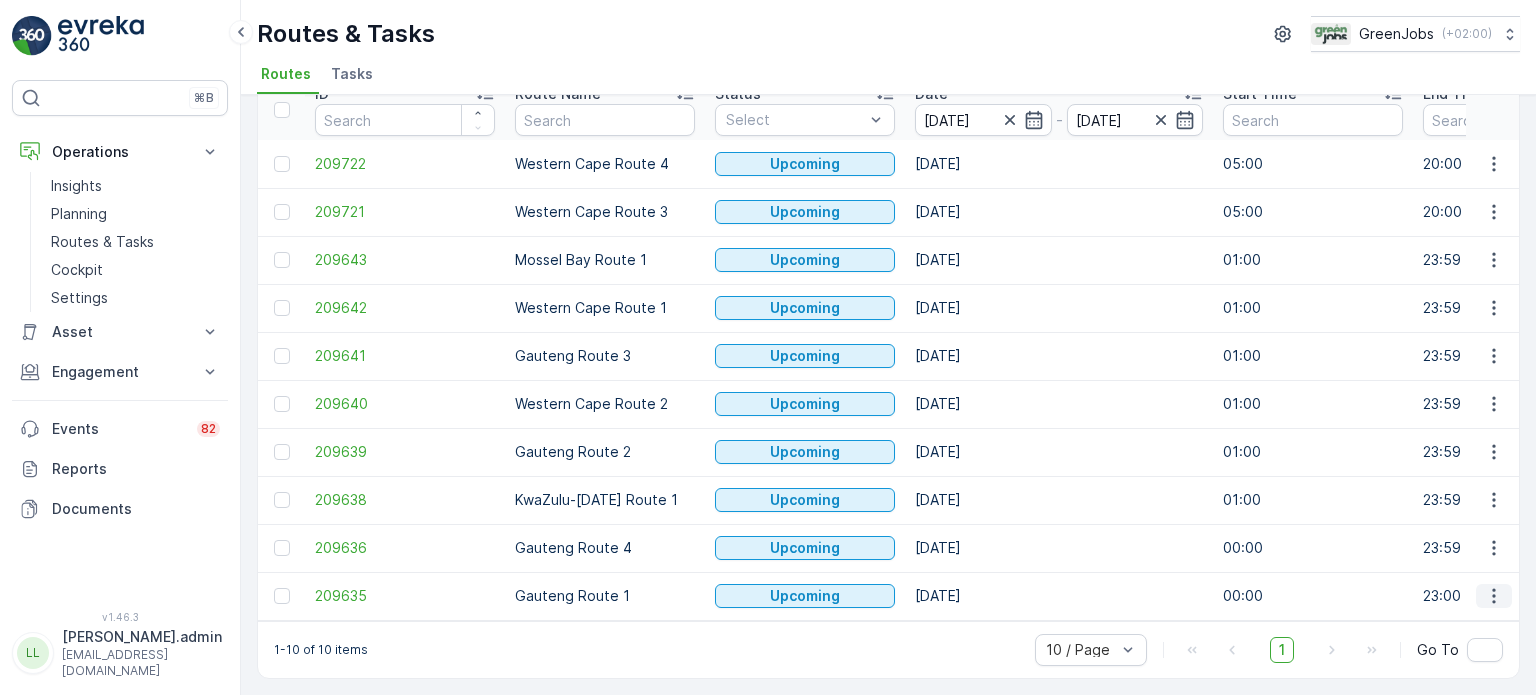 click 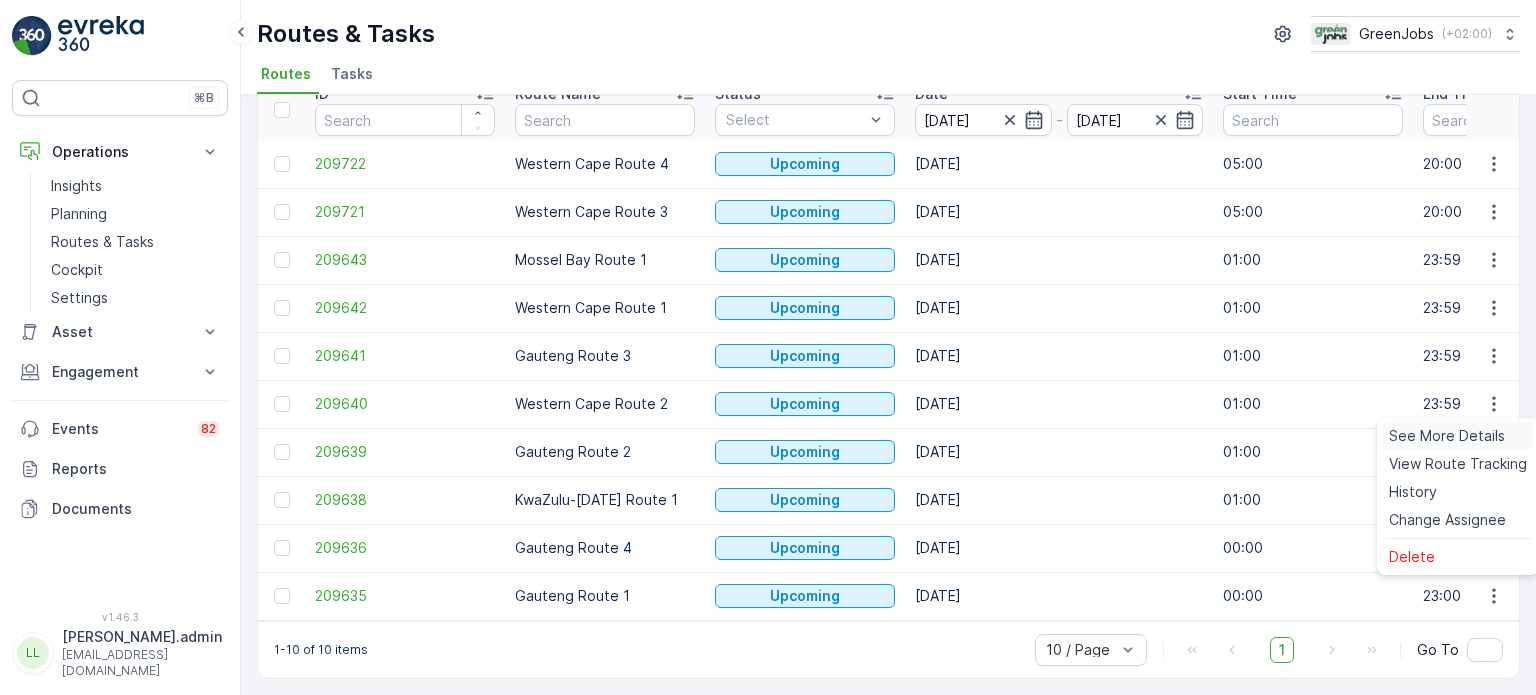 click on "See More Details" at bounding box center (1447, 436) 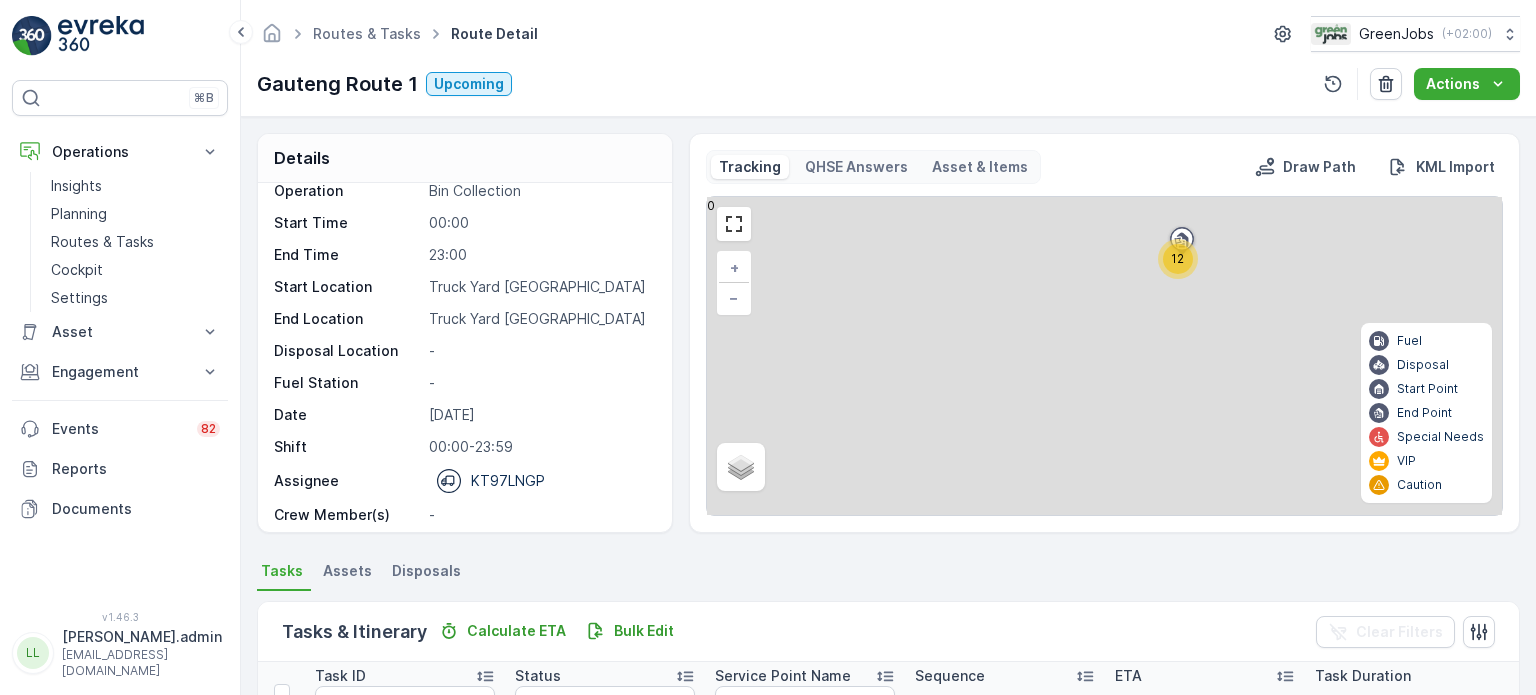 scroll, scrollTop: 26, scrollLeft: 0, axis: vertical 